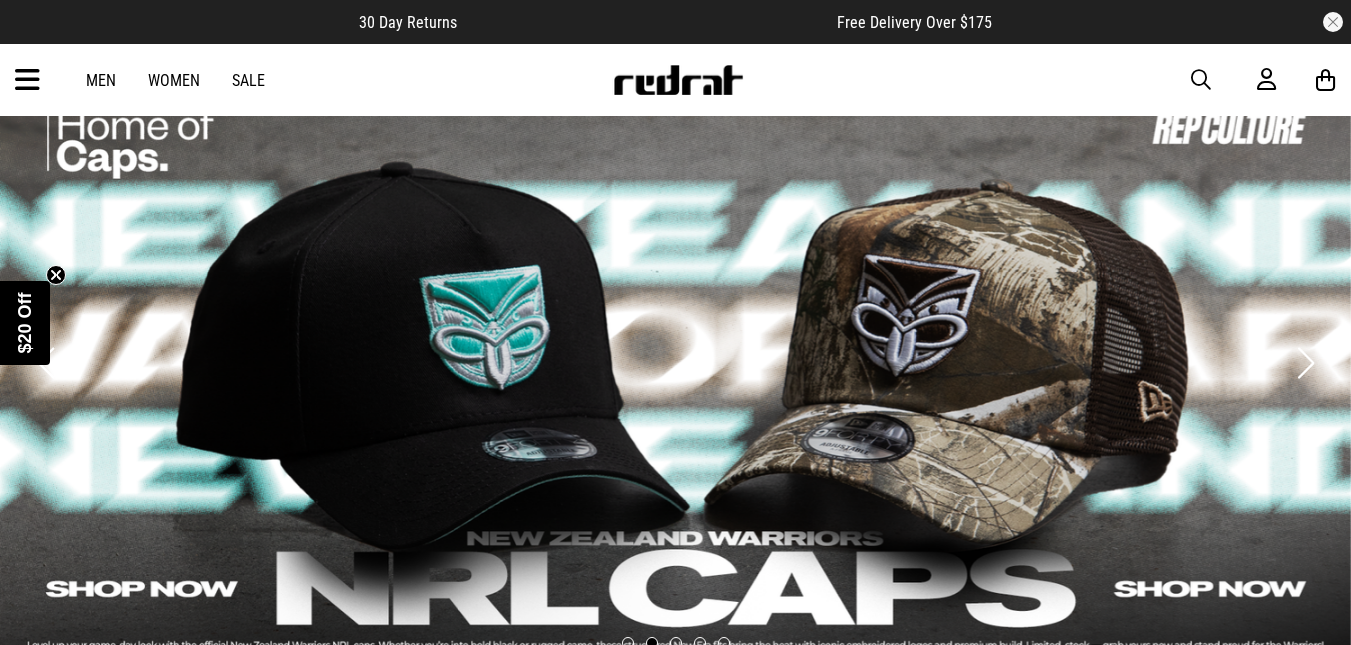scroll, scrollTop: 2256, scrollLeft: 0, axis: vertical 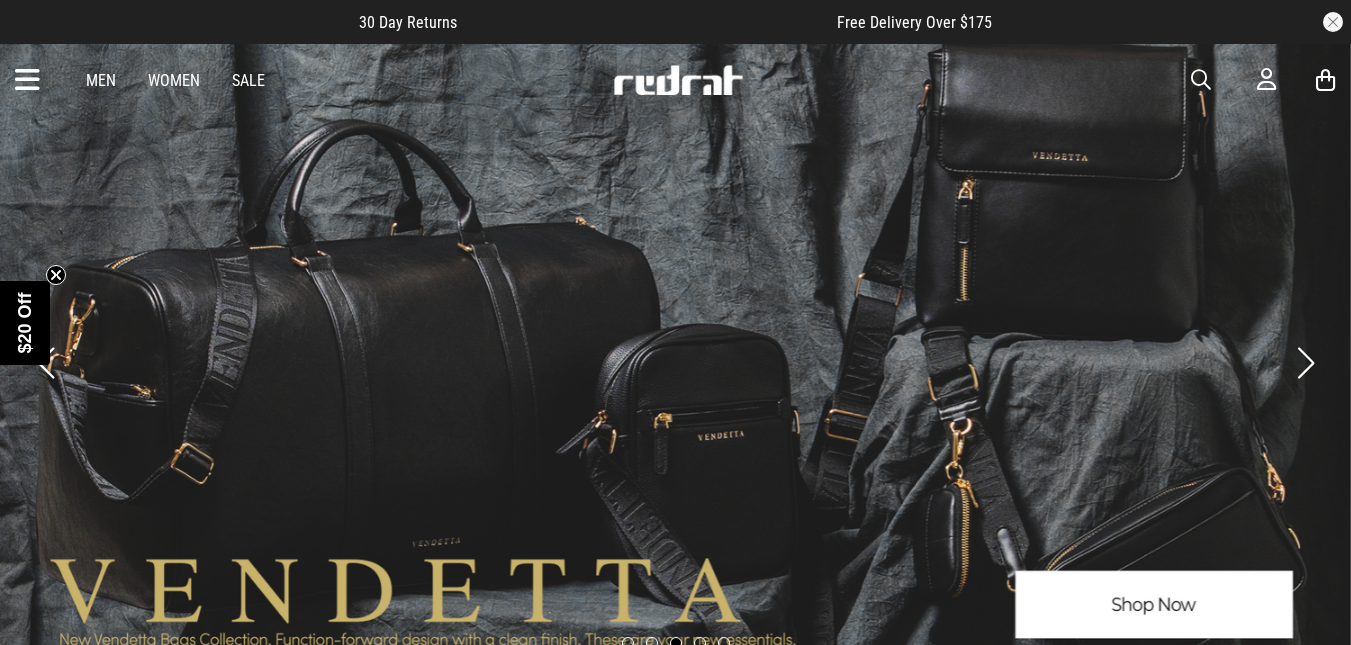 click at bounding box center (1211, 80) 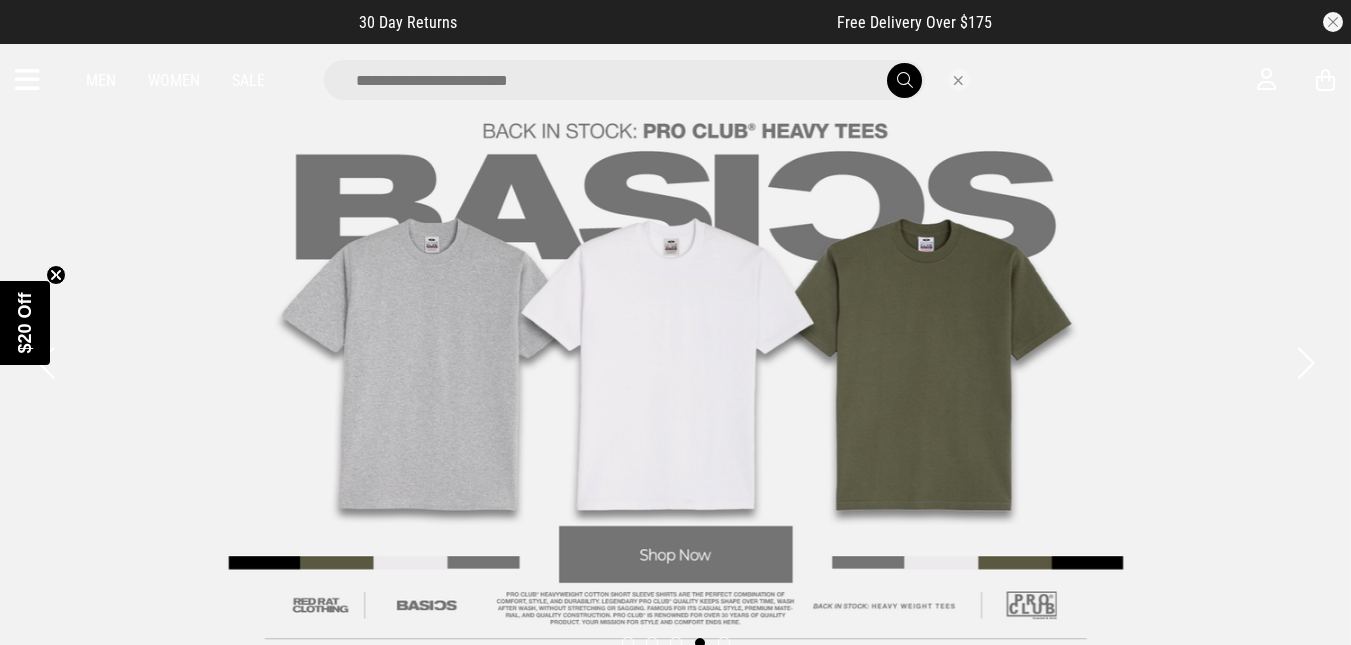 click at bounding box center [624, 80] 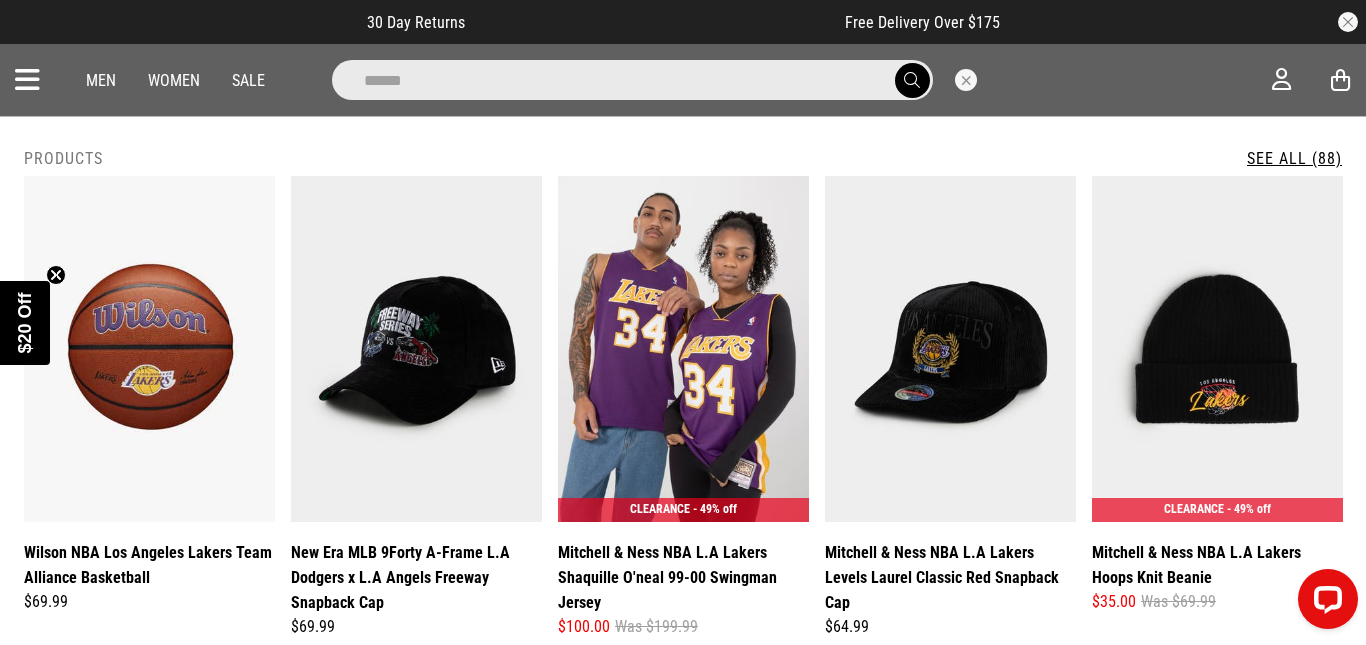 scroll, scrollTop: 0, scrollLeft: 0, axis: both 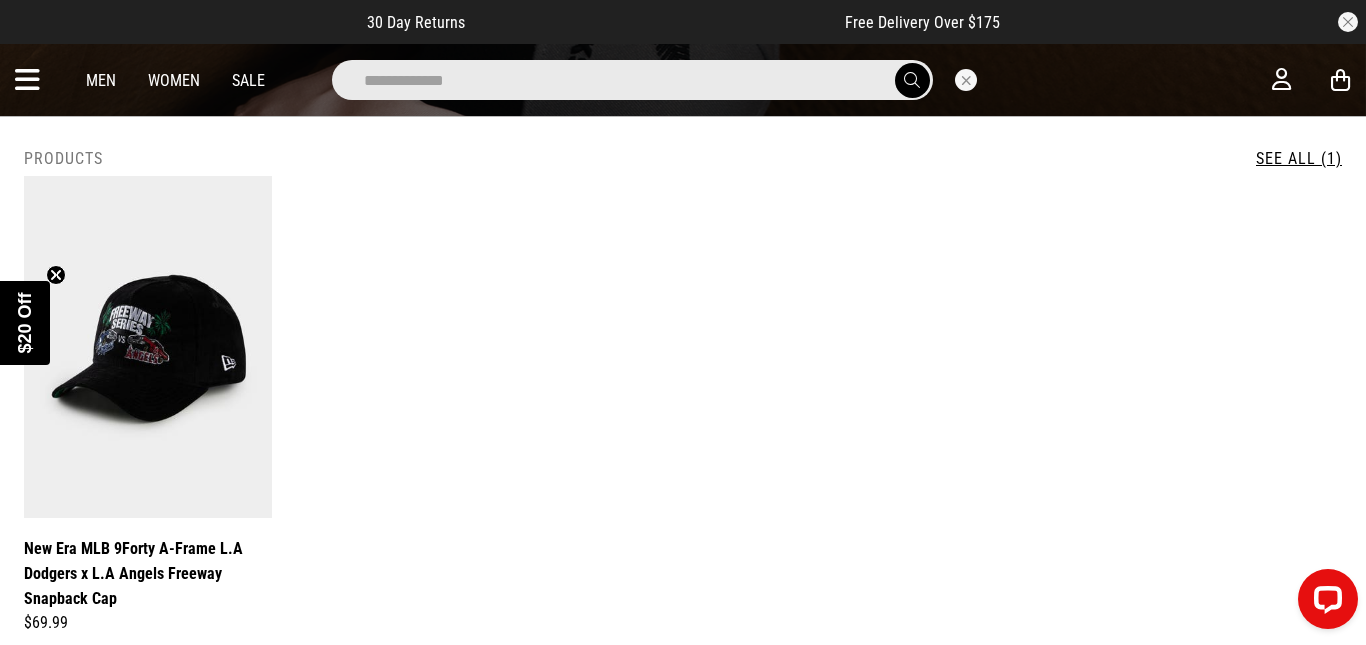 type on "**********" 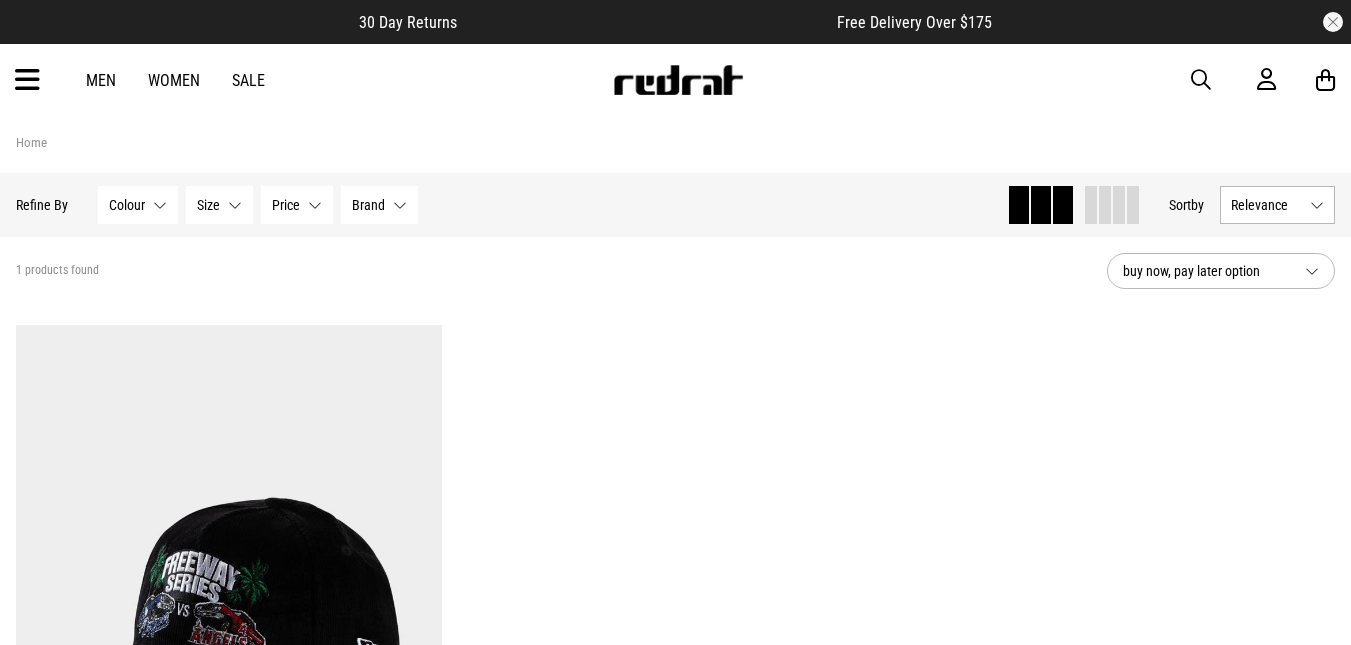 scroll, scrollTop: 0, scrollLeft: 0, axis: both 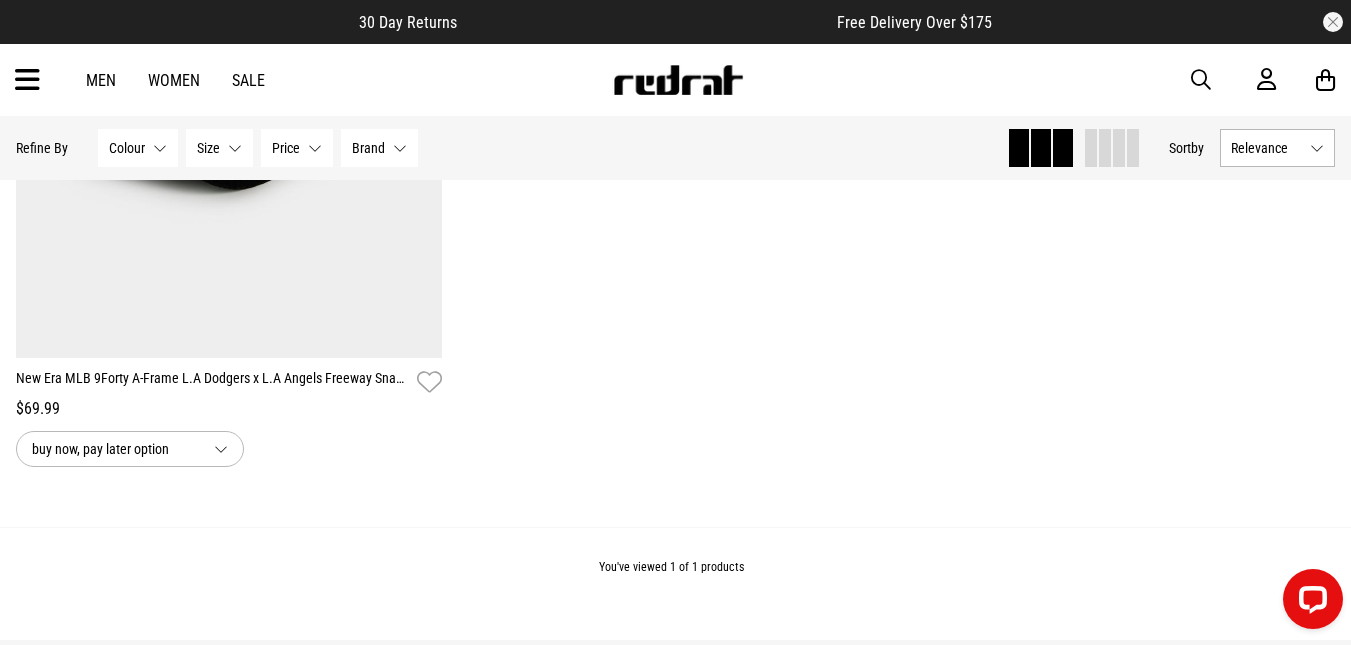 click at bounding box center [27, 80] 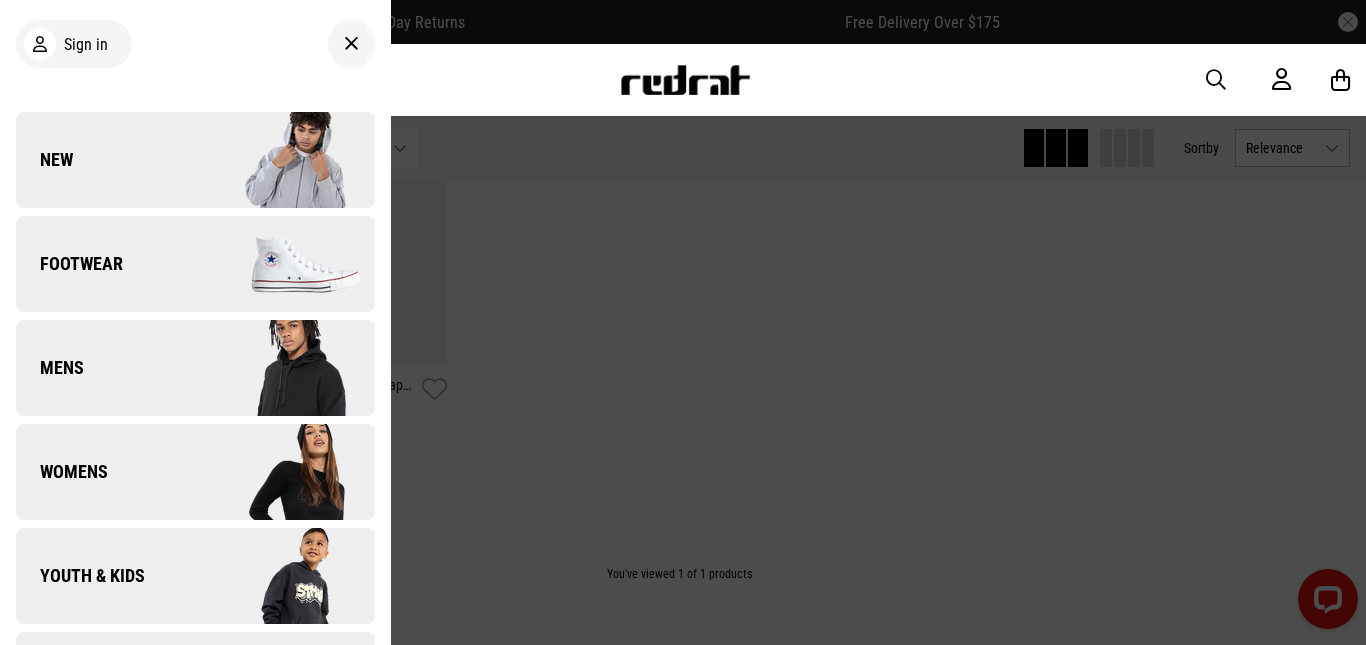 scroll, scrollTop: 564, scrollLeft: 0, axis: vertical 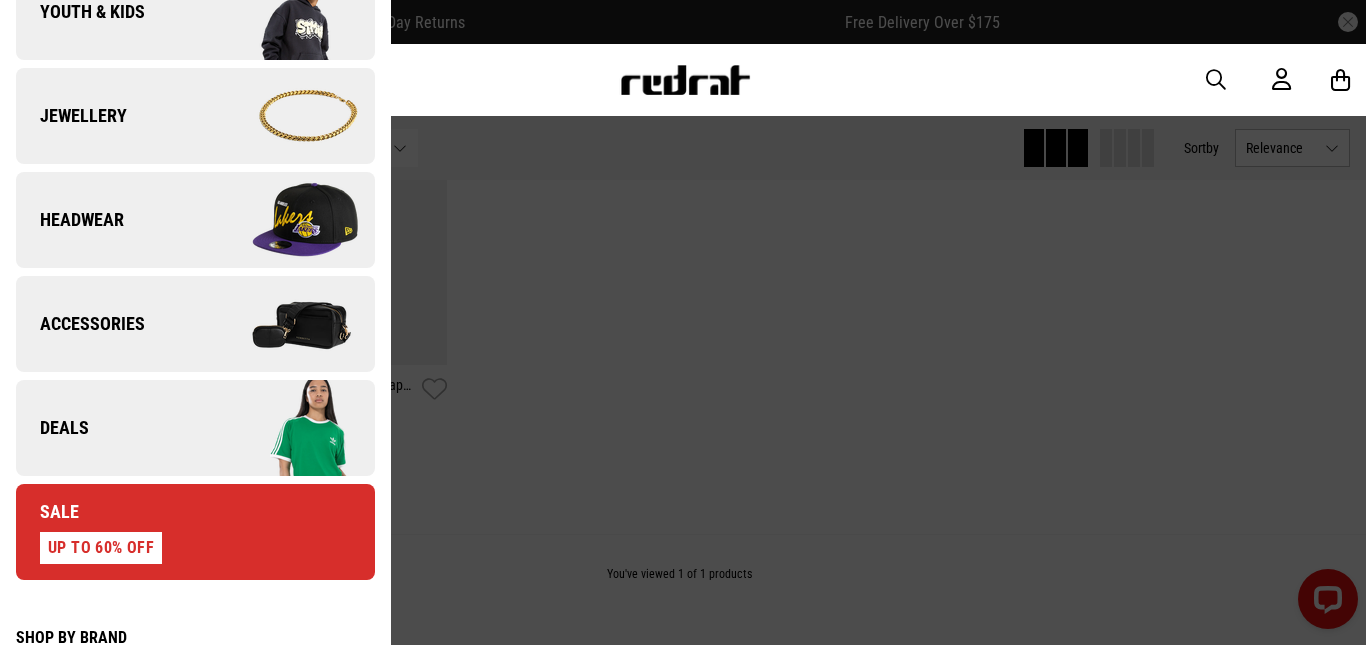 click on "Headwear" at bounding box center [195, 220] 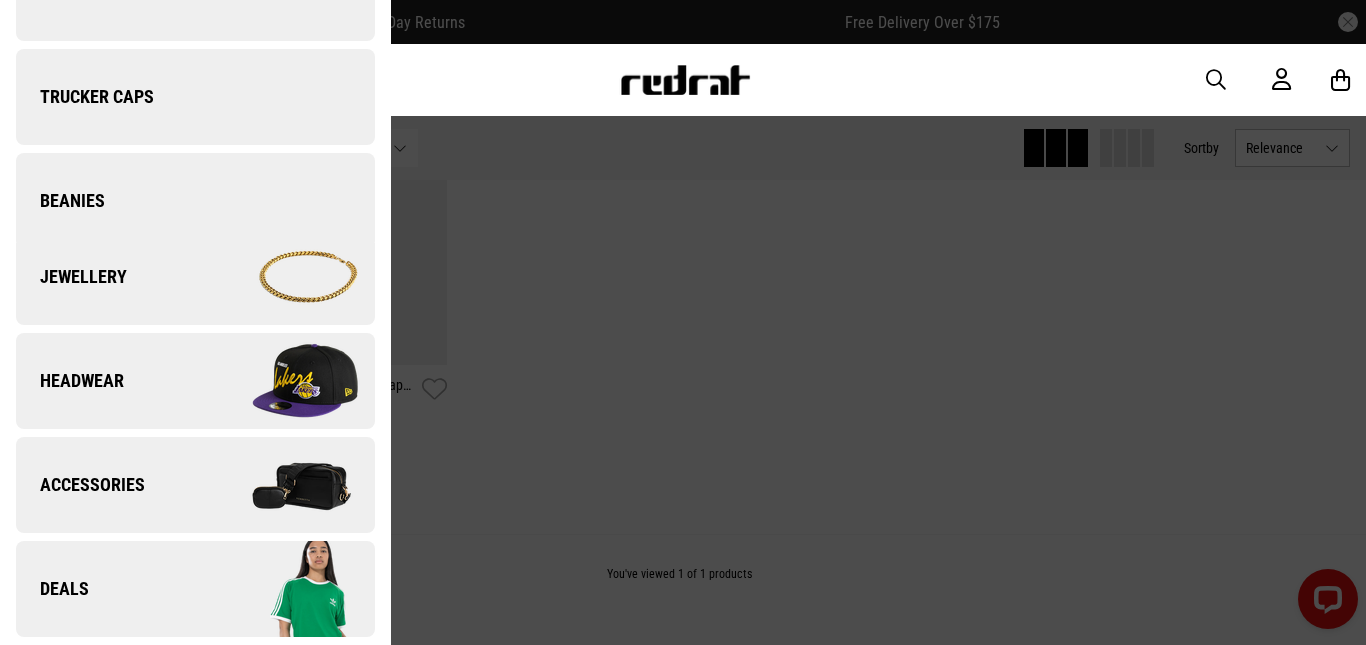 scroll, scrollTop: 0, scrollLeft: 0, axis: both 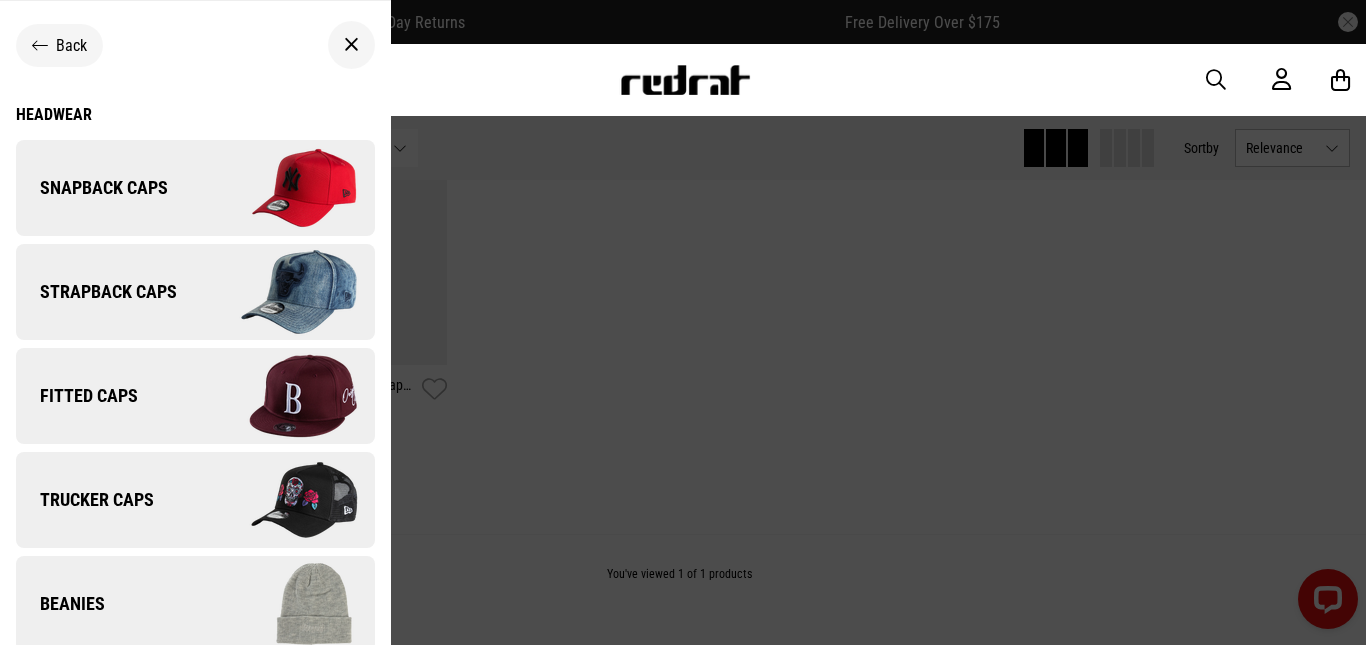 click on "Snapback Caps" at bounding box center (195, 188) 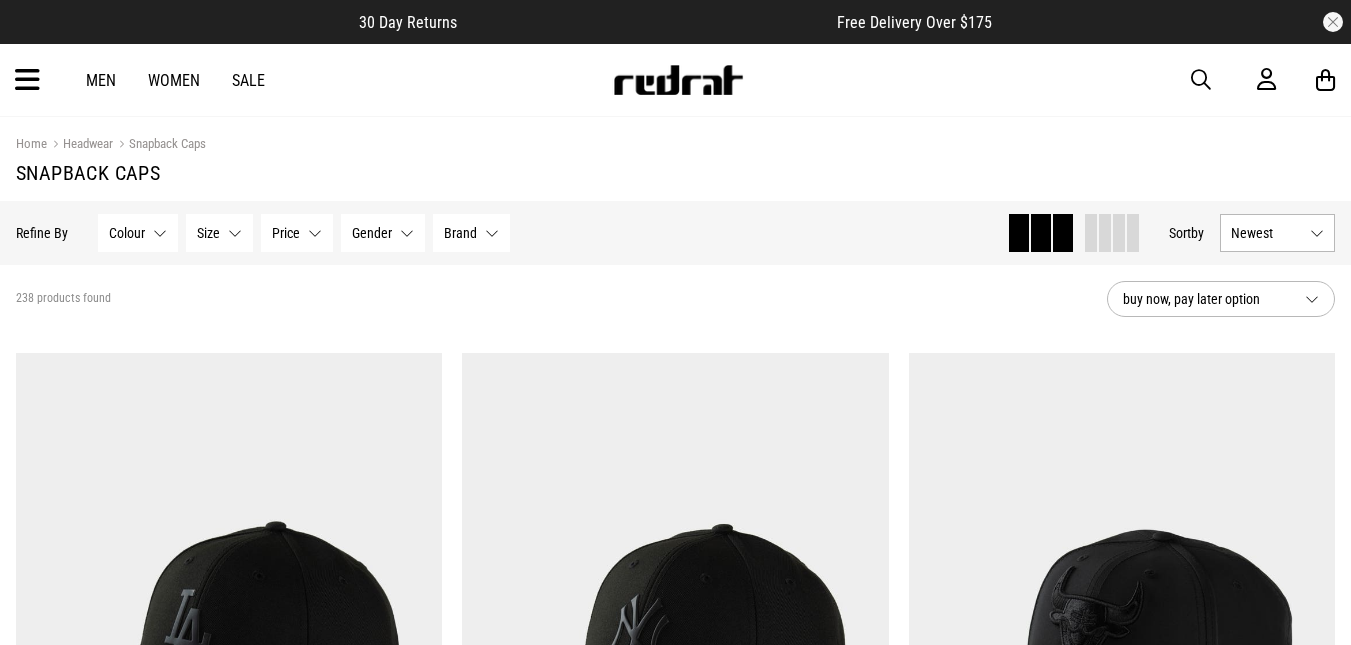 scroll, scrollTop: 0, scrollLeft: 0, axis: both 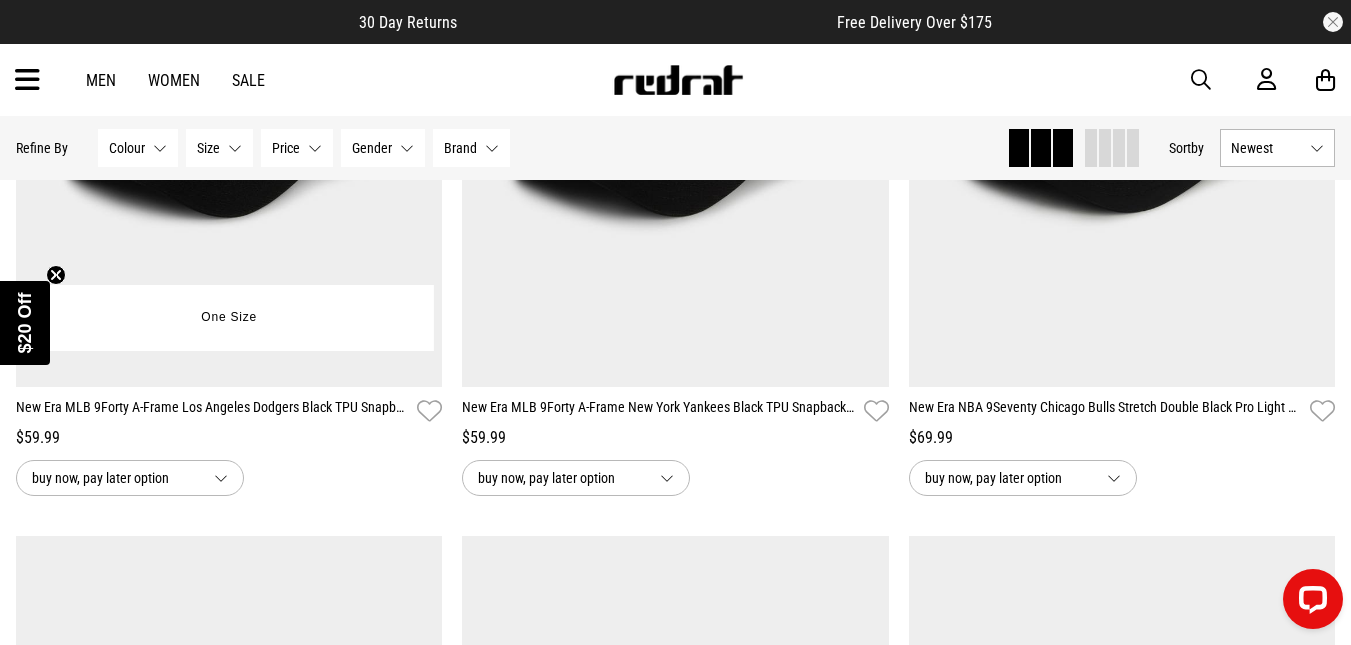 click at bounding box center (229, 88) 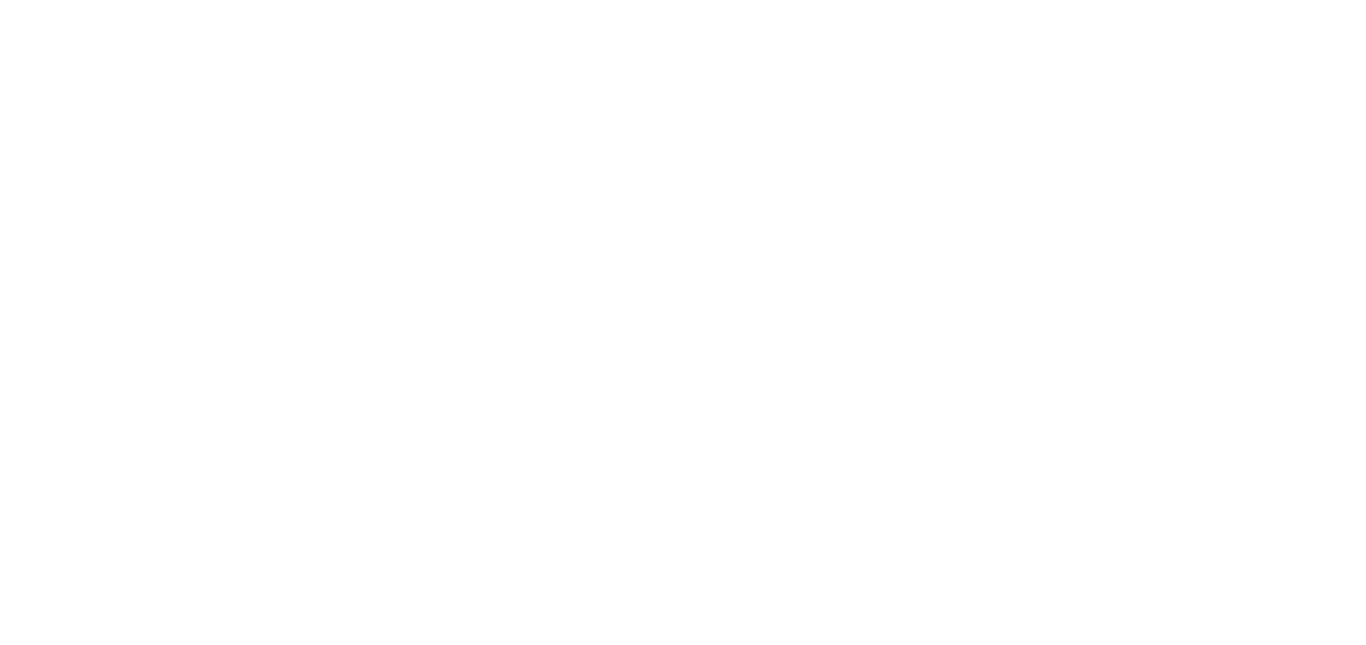 scroll, scrollTop: 0, scrollLeft: 0, axis: both 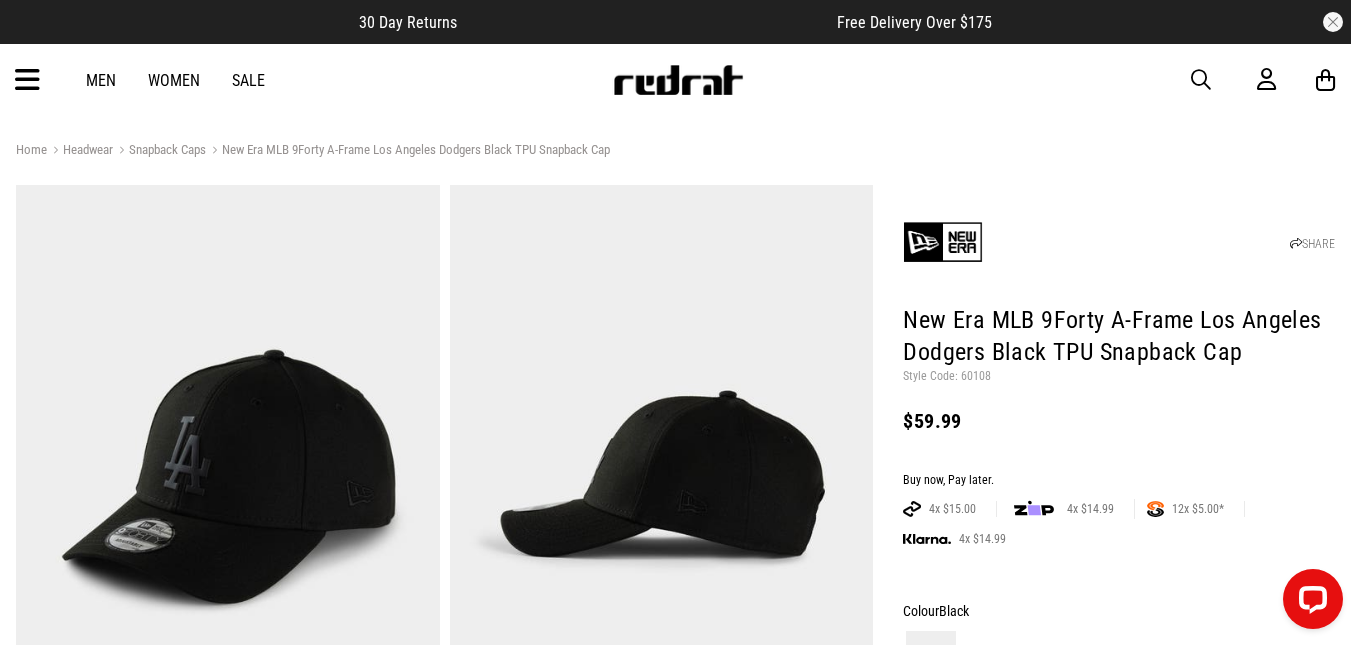 click at bounding box center (228, 477) 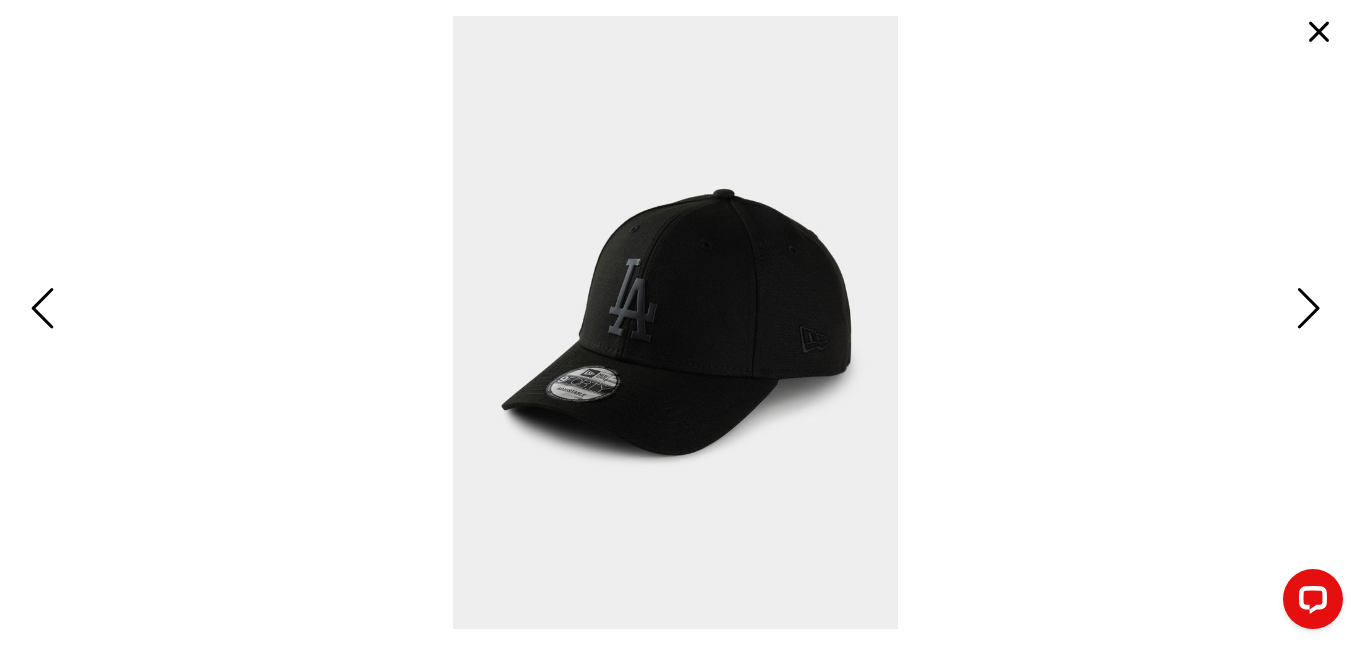 click at bounding box center (1305, 310) 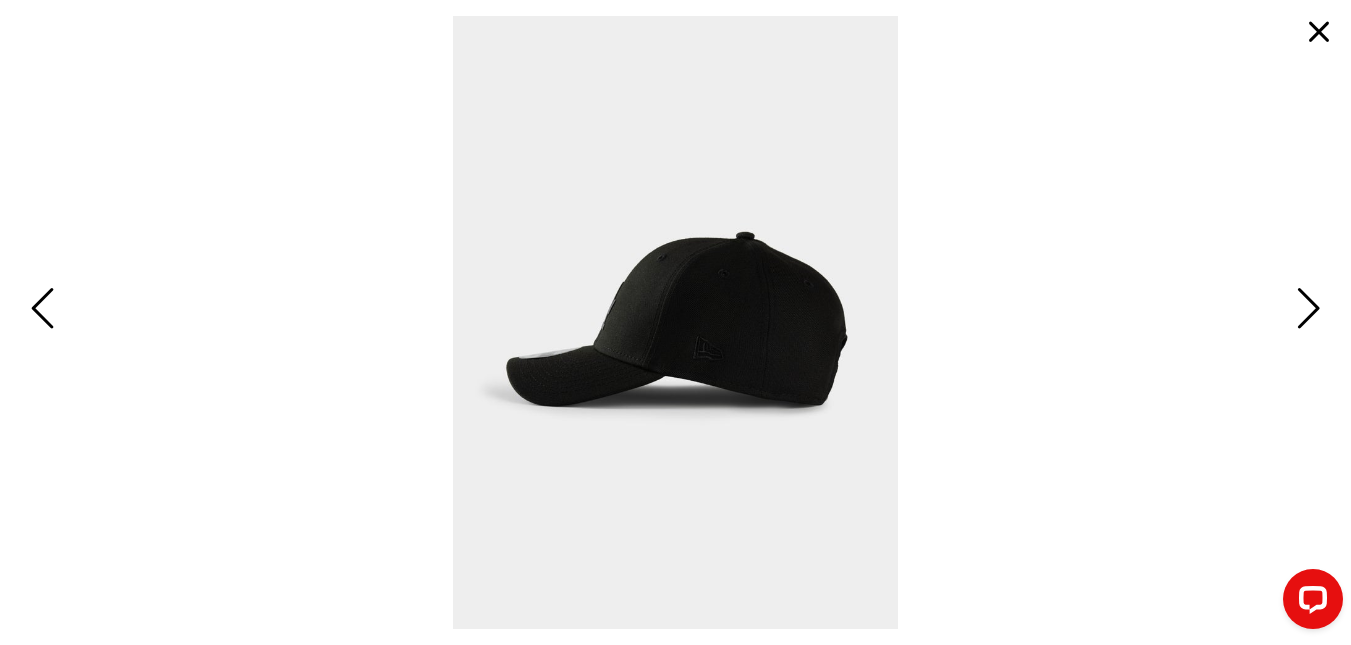 click at bounding box center (1305, 310) 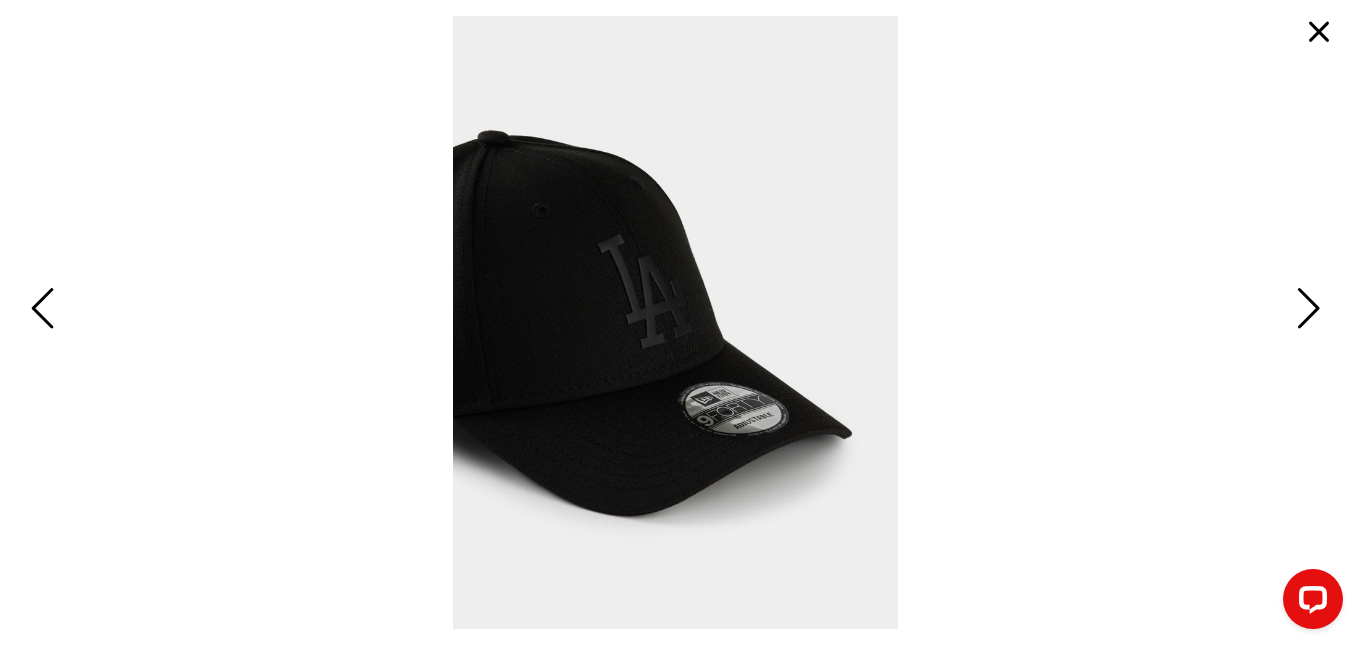 click at bounding box center (1305, 310) 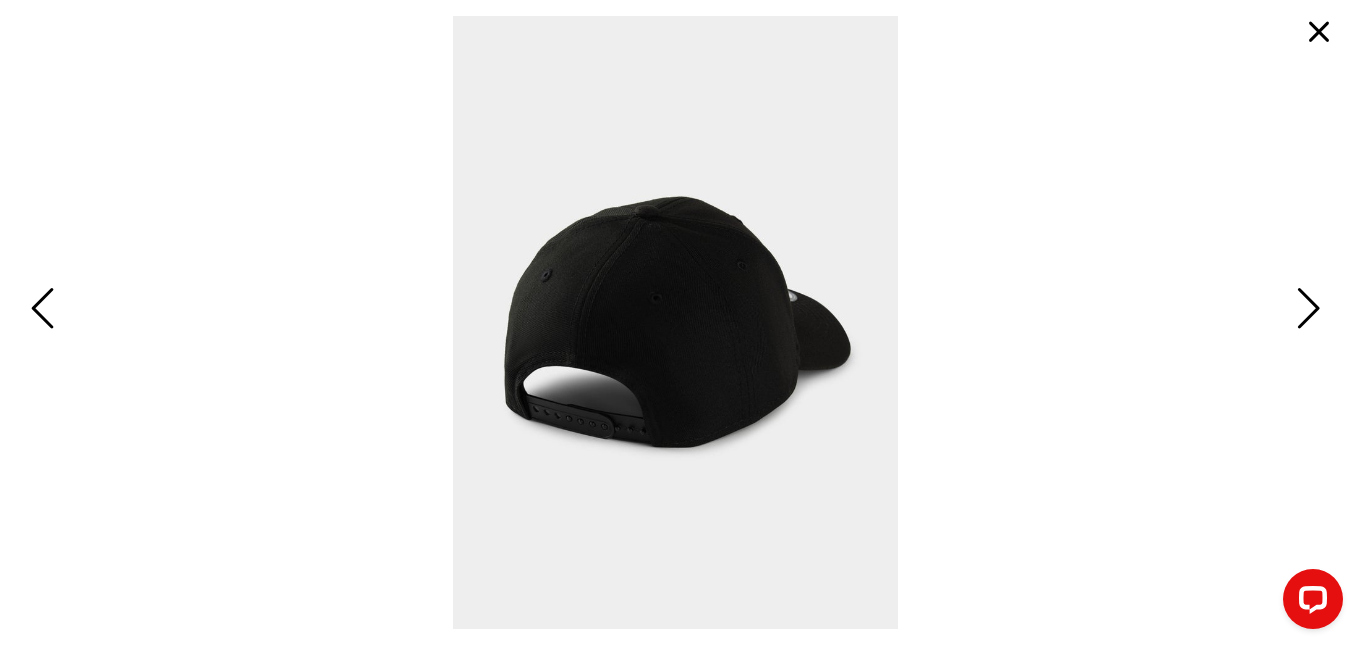 click at bounding box center (1319, 32) 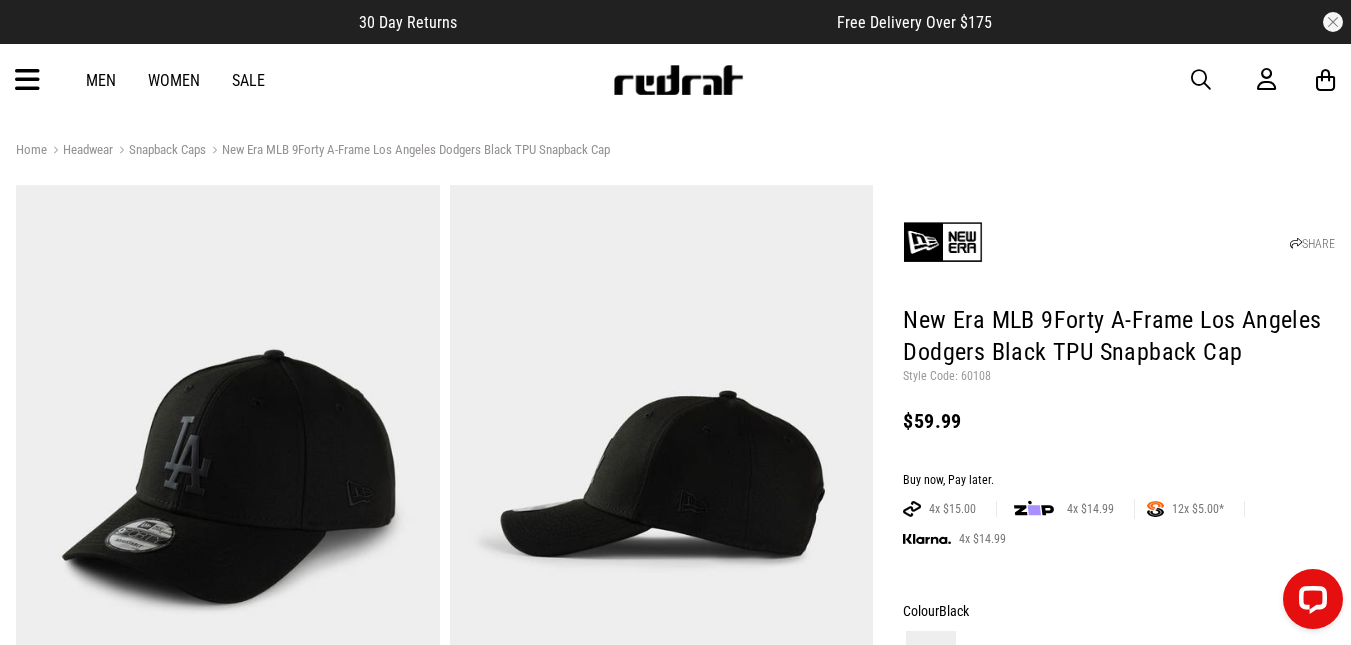 scroll, scrollTop: 564, scrollLeft: 0, axis: vertical 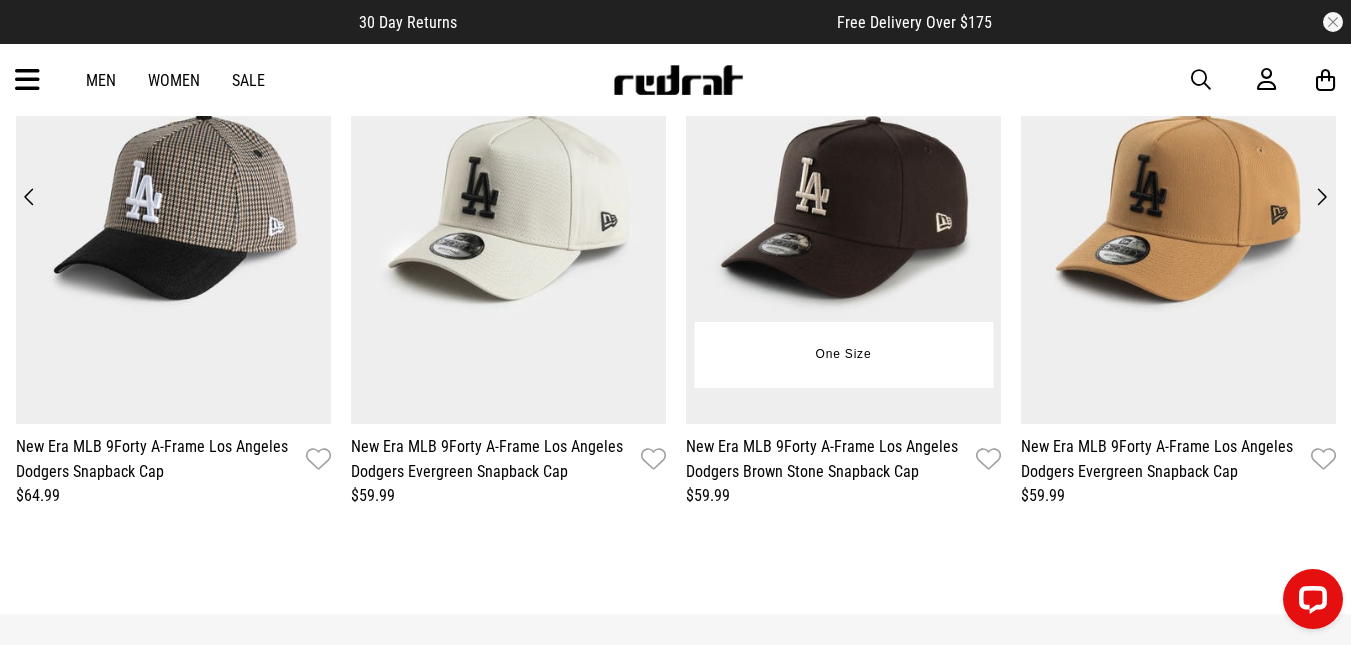 click at bounding box center [843, 207] 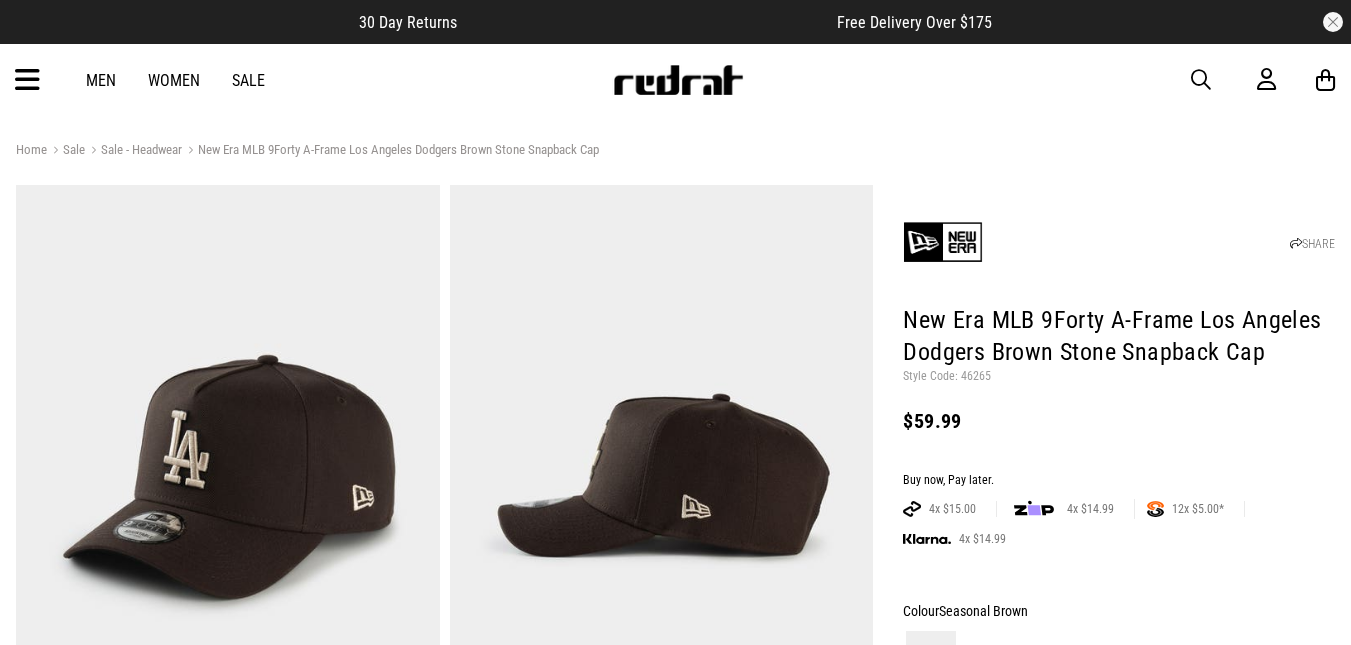 scroll, scrollTop: 0, scrollLeft: 0, axis: both 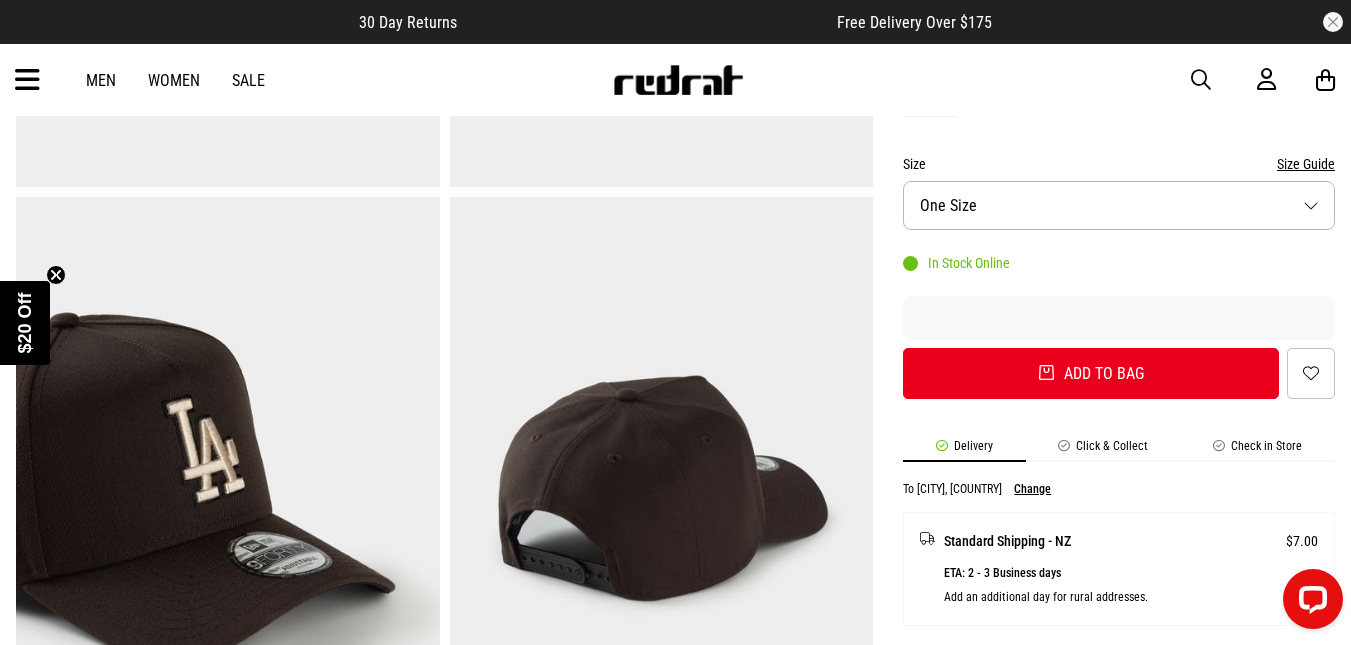 click on "Check in Store" at bounding box center [1258, 450] 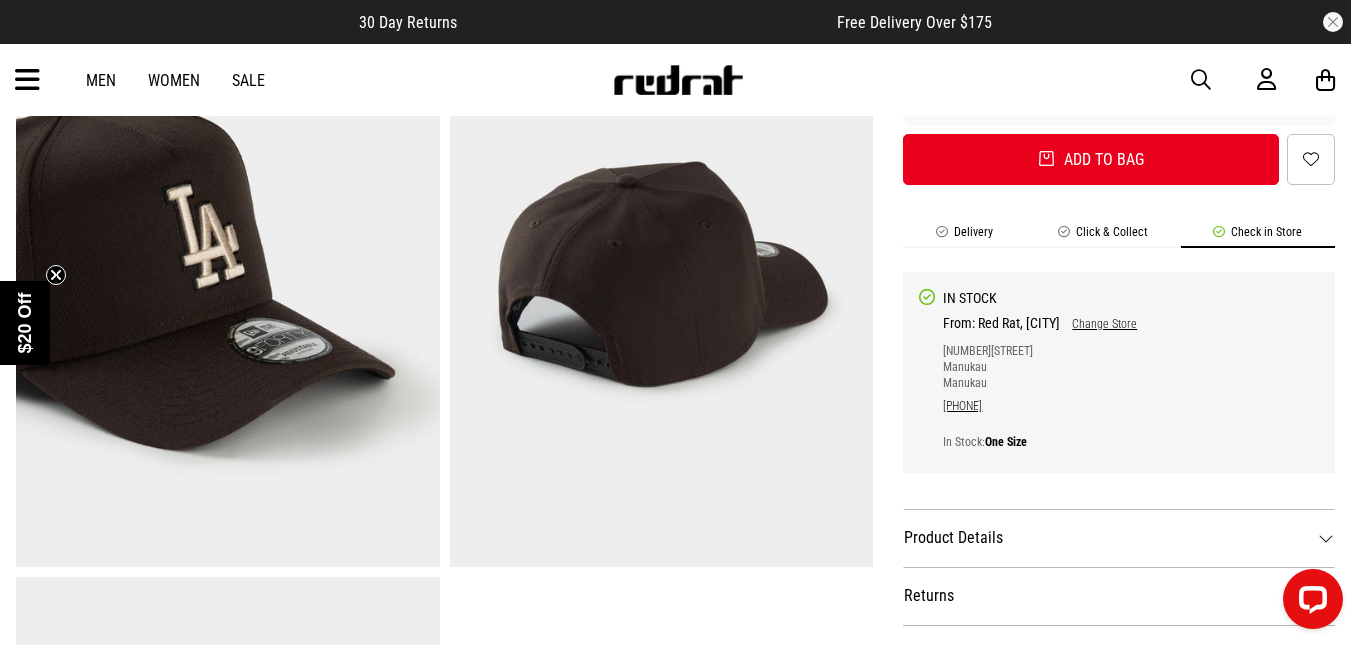 scroll, scrollTop: 836, scrollLeft: 0, axis: vertical 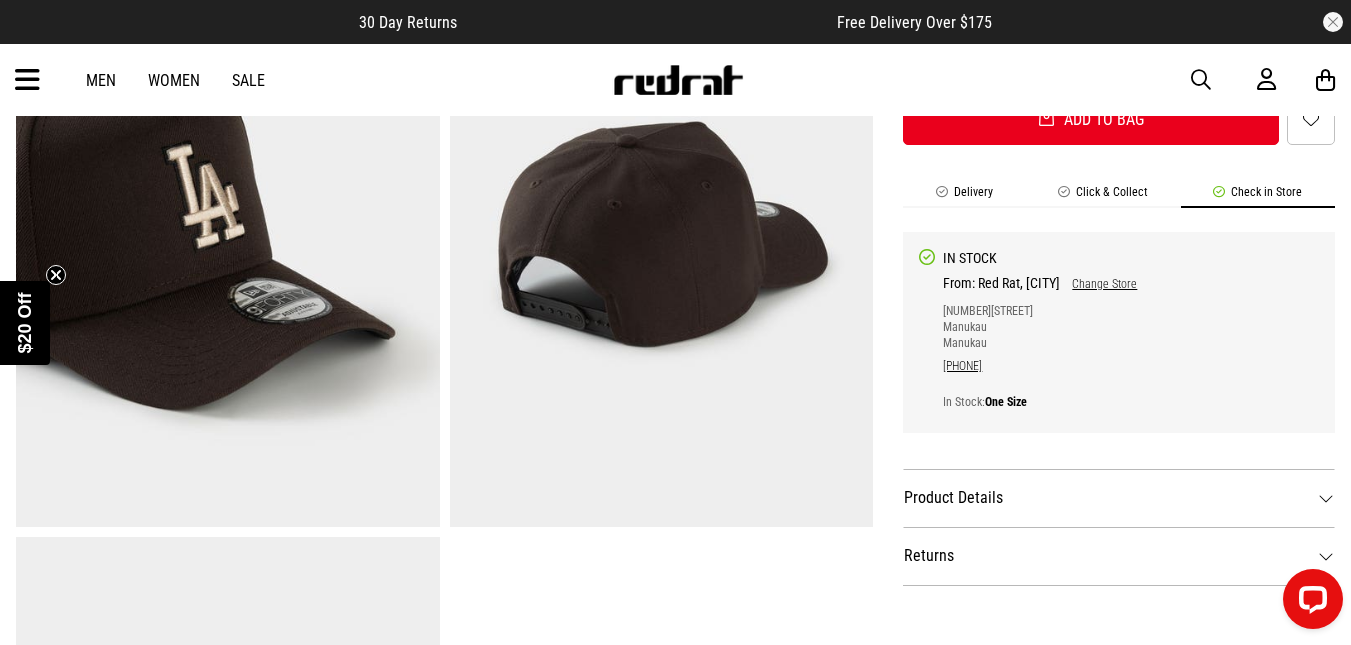 click on "Change Store" at bounding box center [1098, 284] 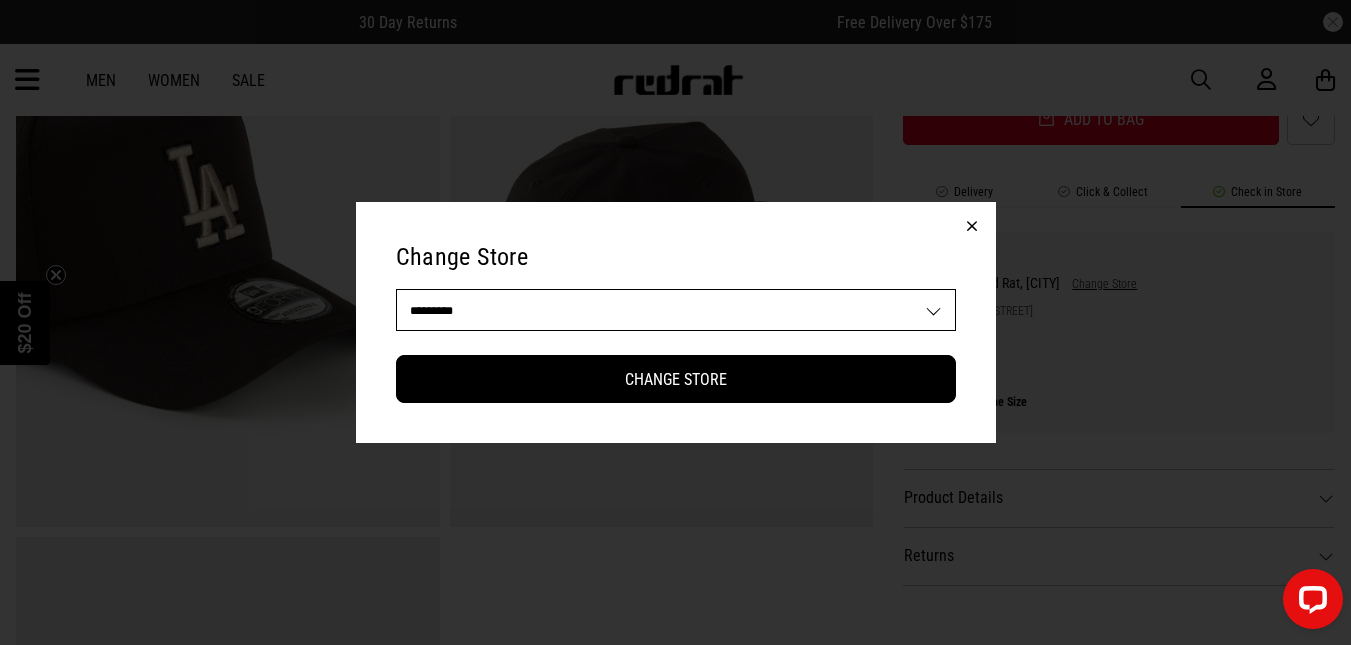 click on "**********" at bounding box center [676, 310] 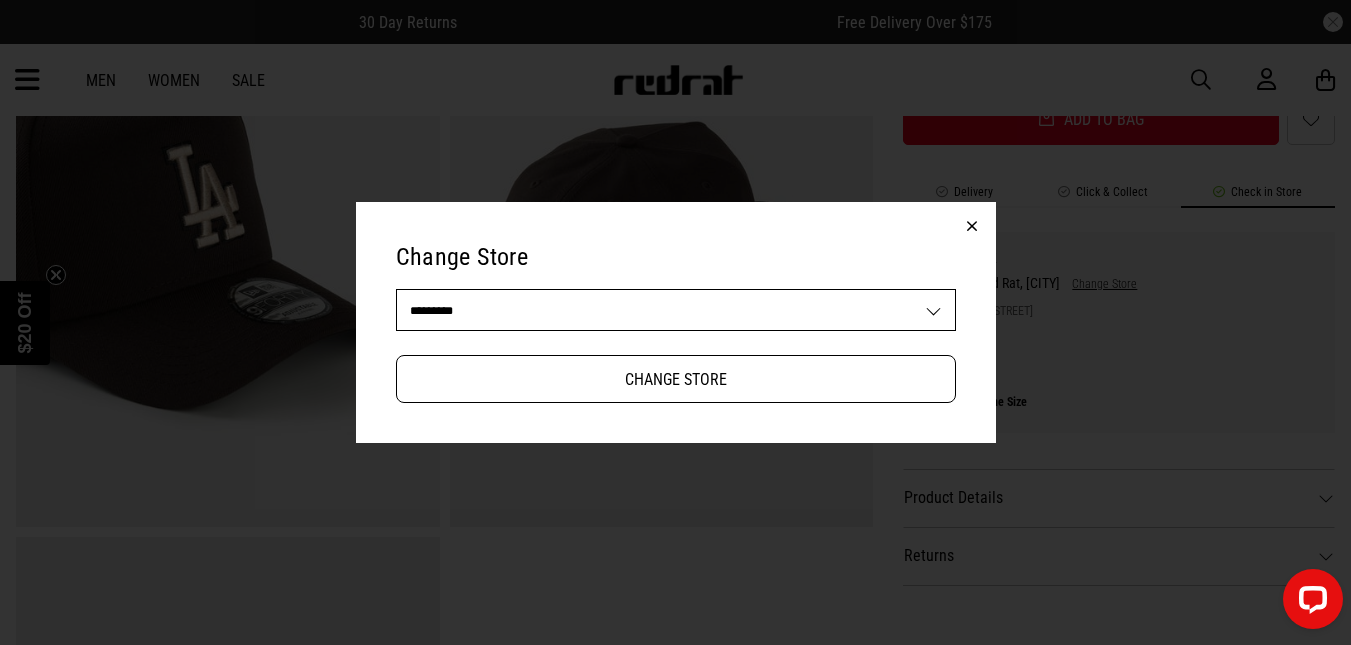 click on "Change Store" at bounding box center (676, 379) 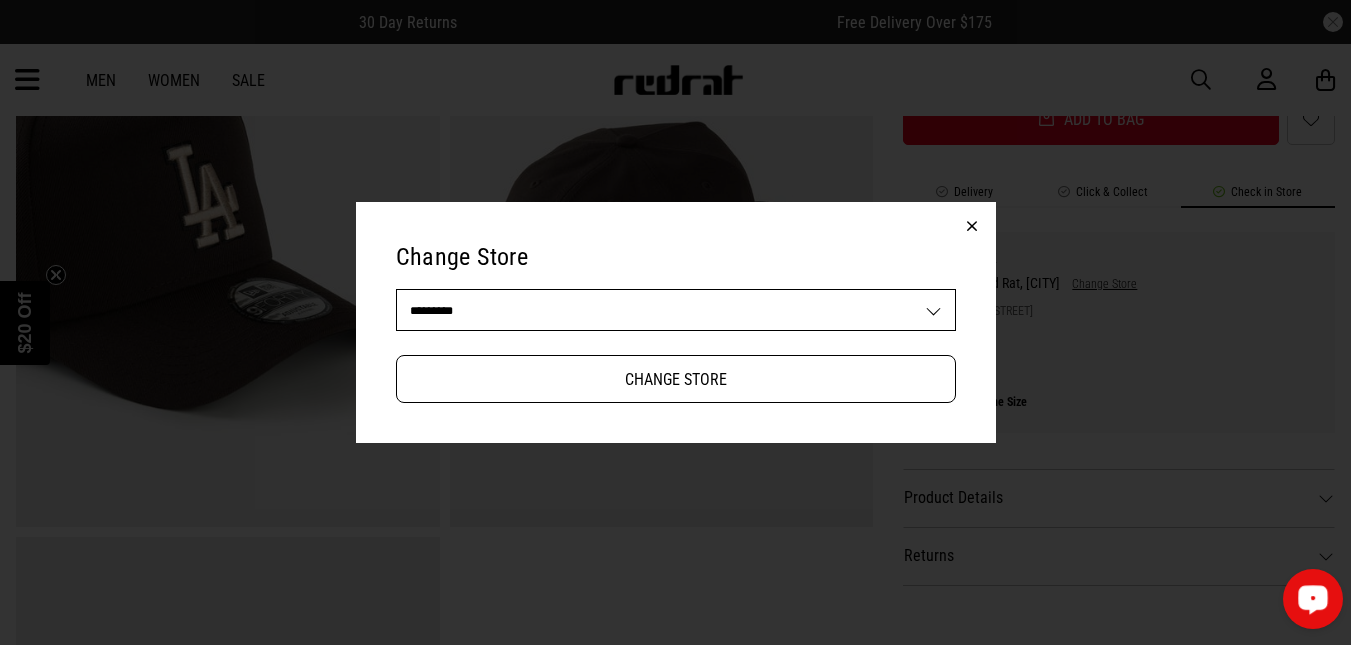 click on "Change Store" at bounding box center (676, 379) 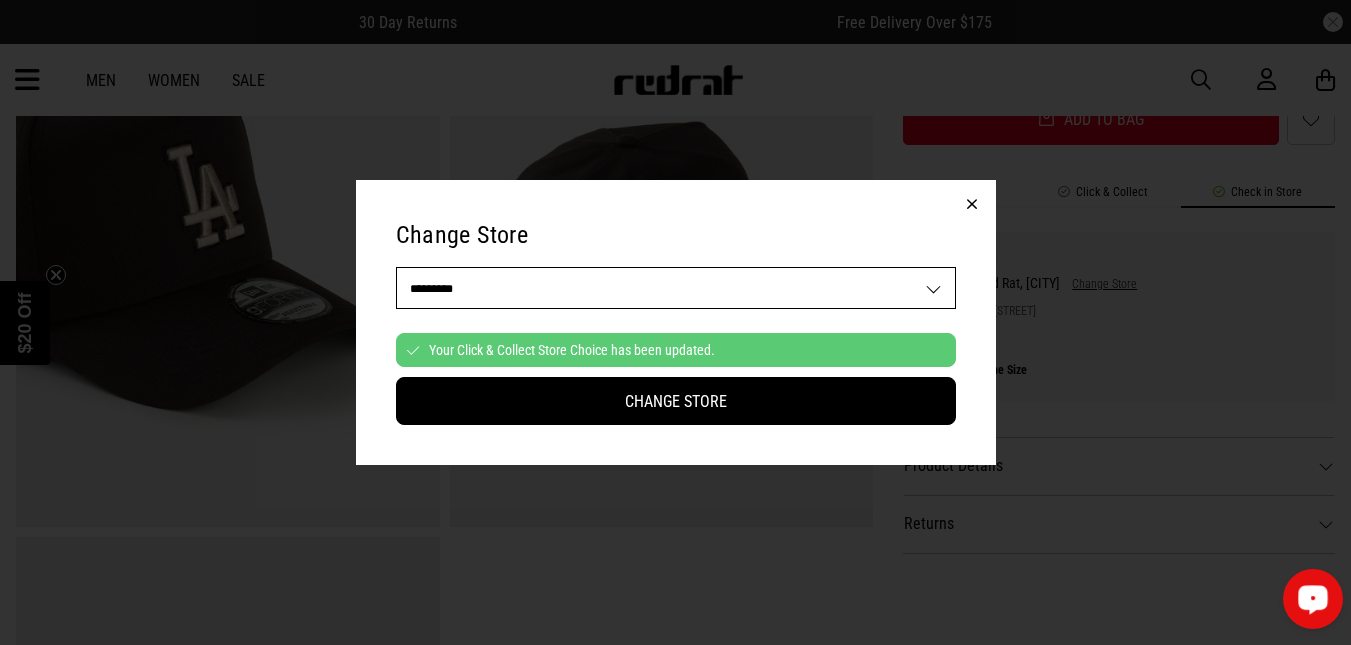 click at bounding box center (972, 204) 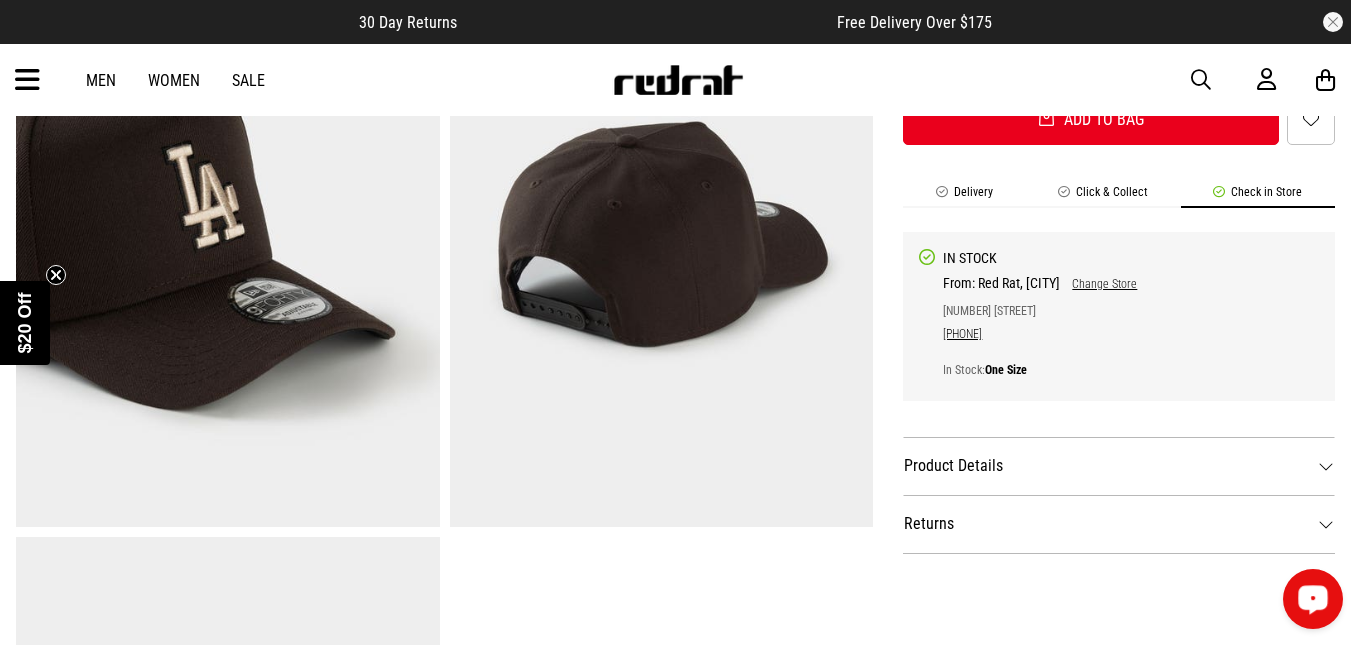 scroll, scrollTop: 272, scrollLeft: 0, axis: vertical 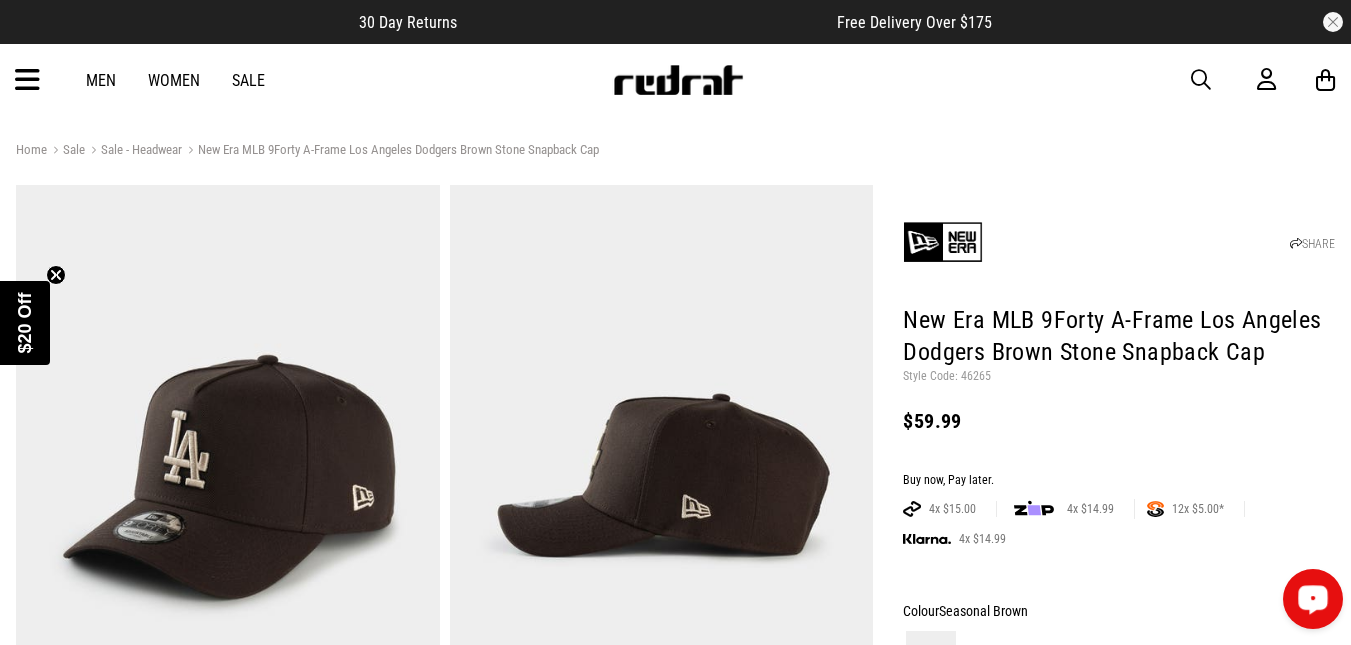 click at bounding box center [1333, 22] 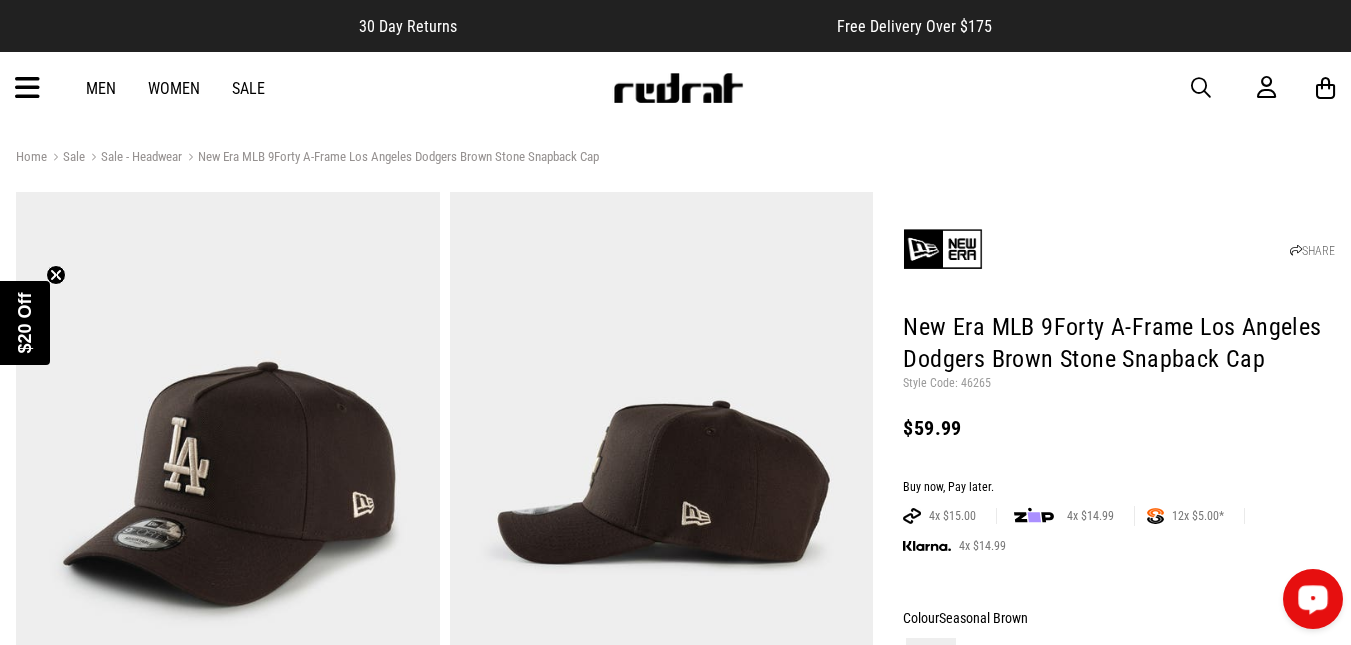 click at bounding box center (27, 88) 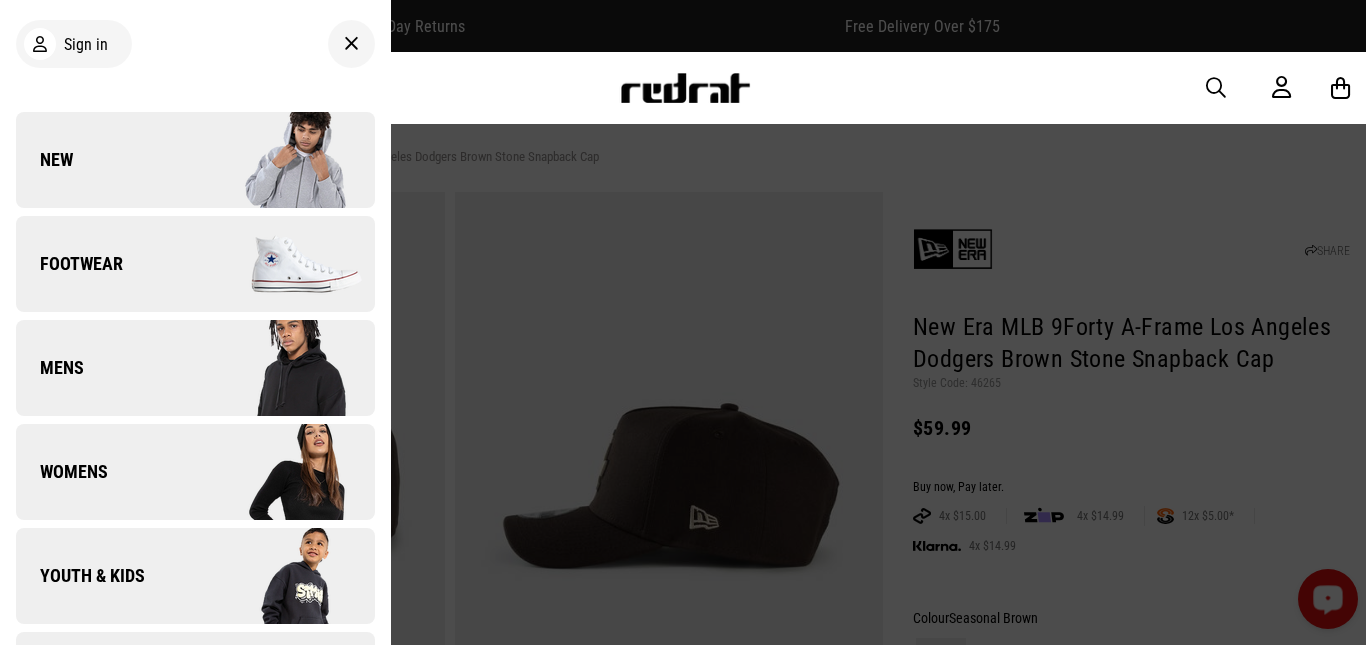 scroll, scrollTop: 564, scrollLeft: 0, axis: vertical 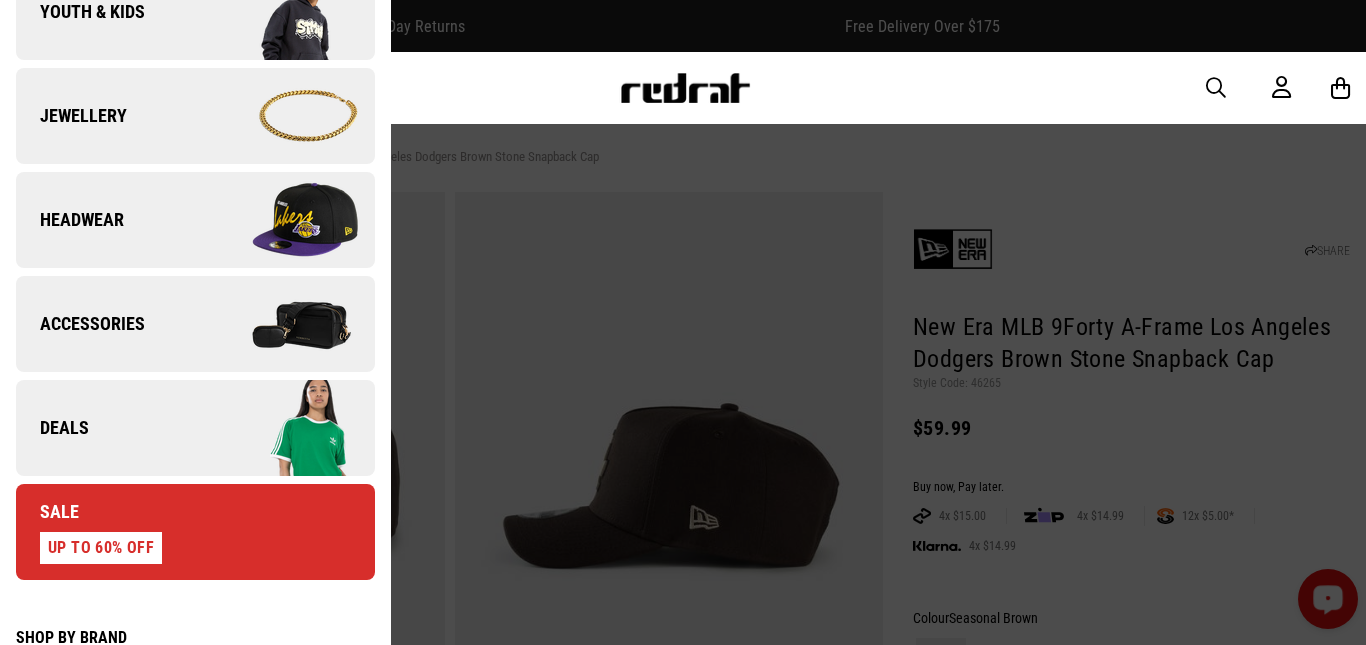 click at bounding box center (284, 324) 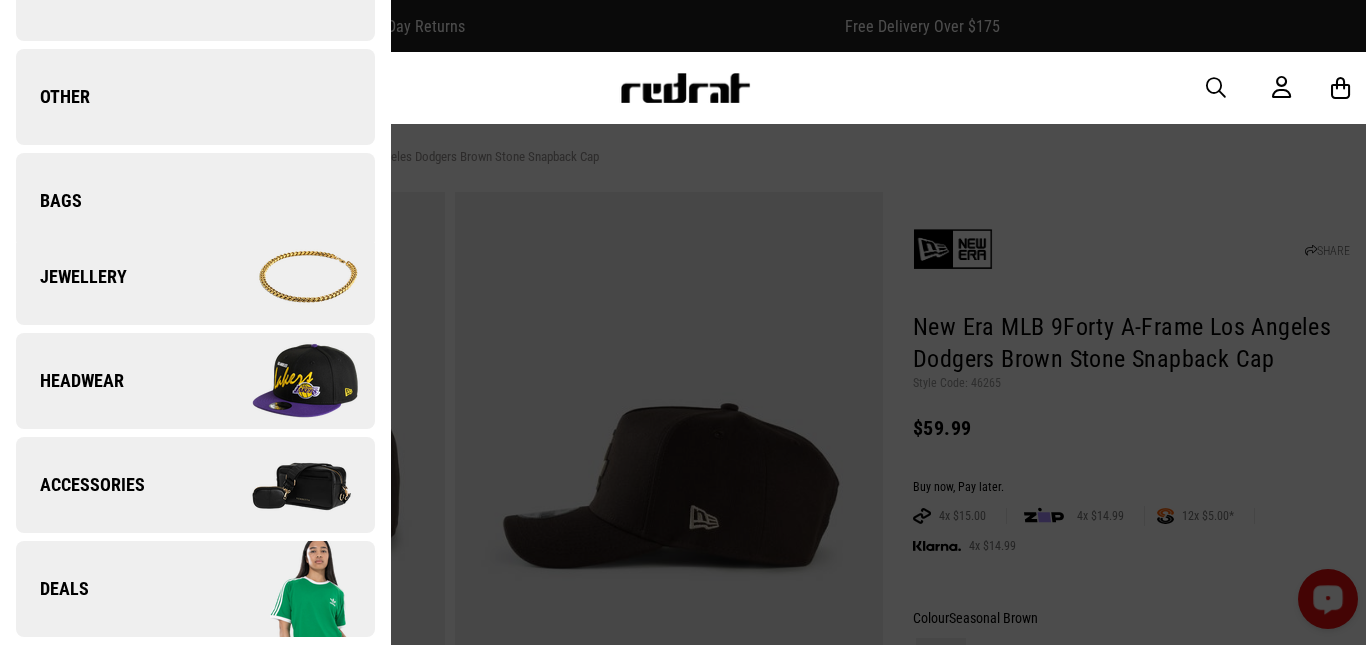 scroll, scrollTop: 0, scrollLeft: 0, axis: both 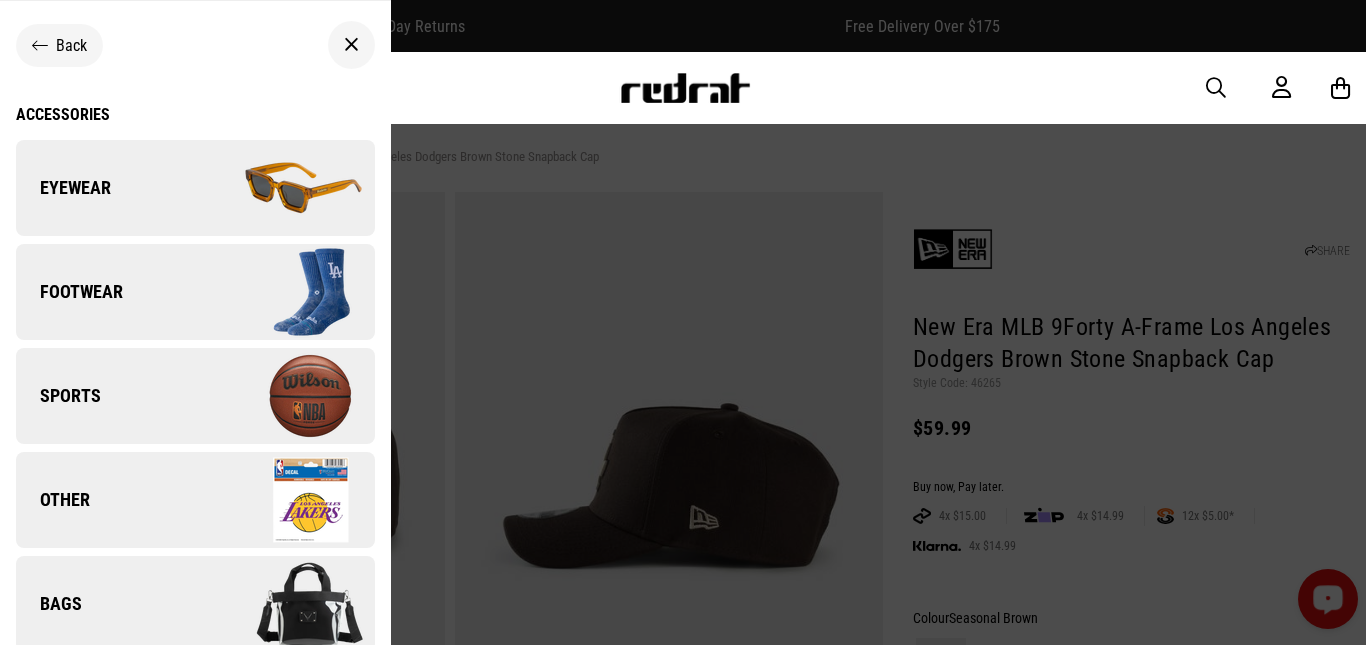 click at bounding box center [351, 45] 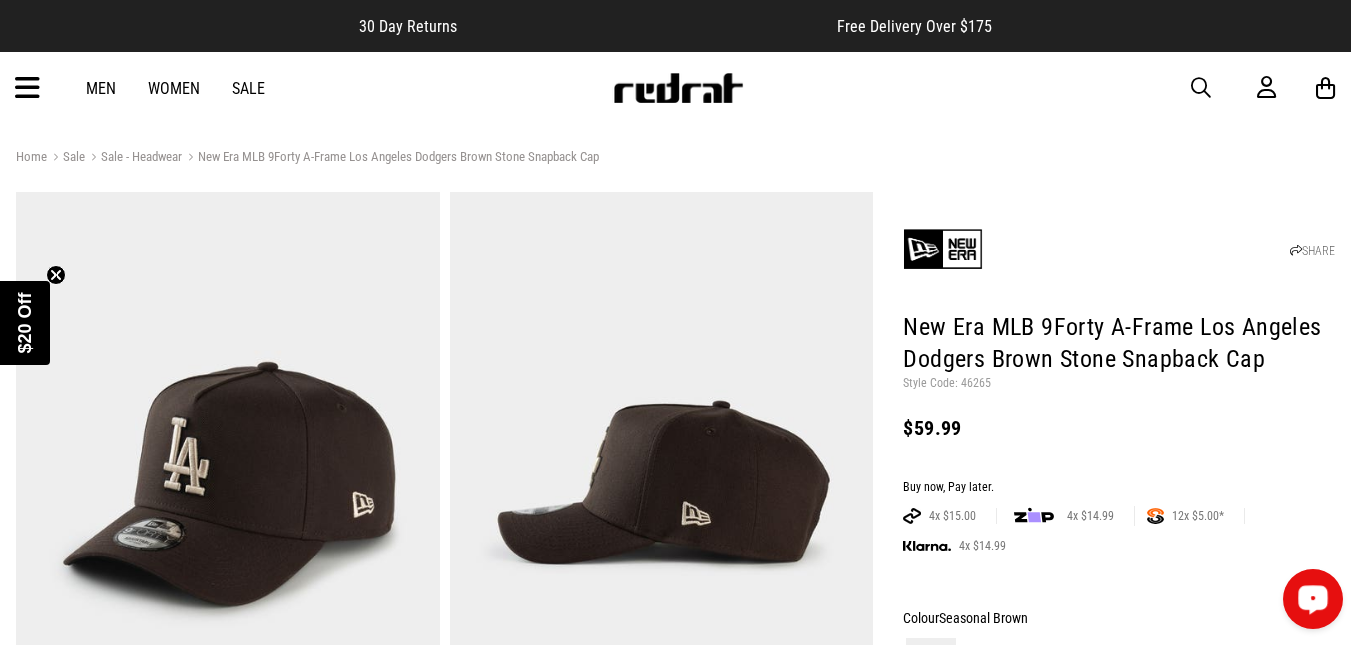 click at bounding box center (27, 88) 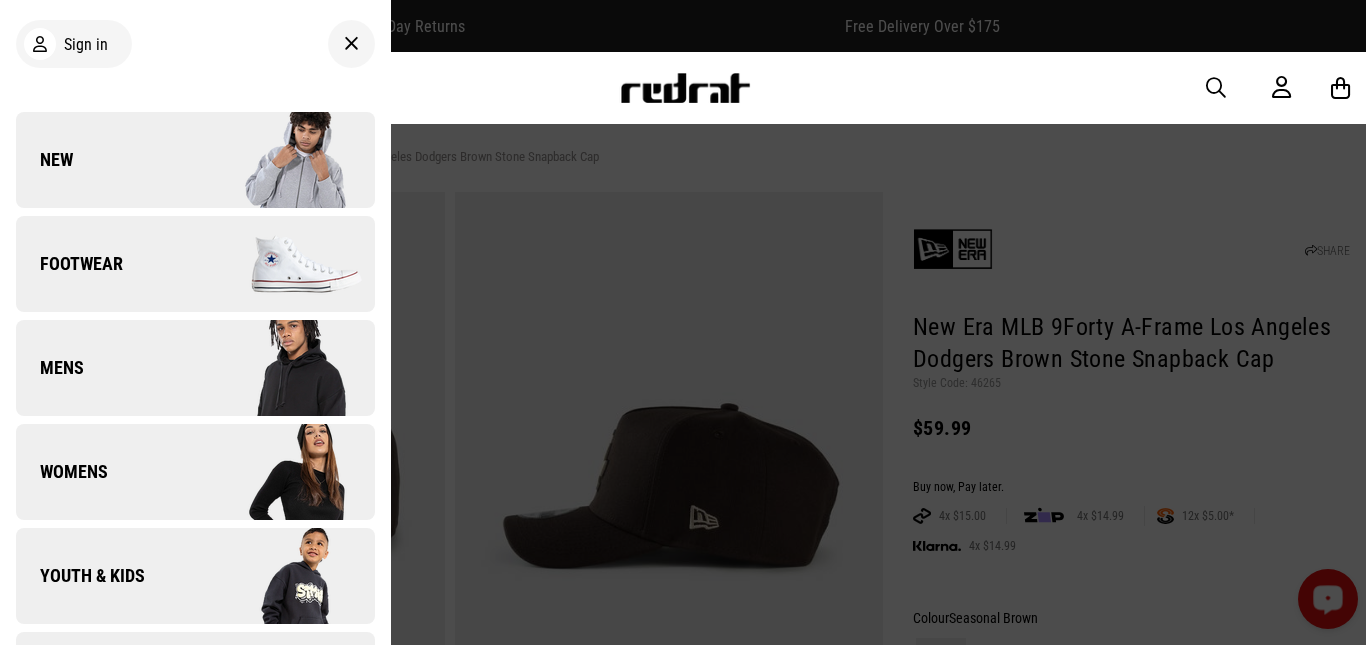 scroll, scrollTop: 564, scrollLeft: 0, axis: vertical 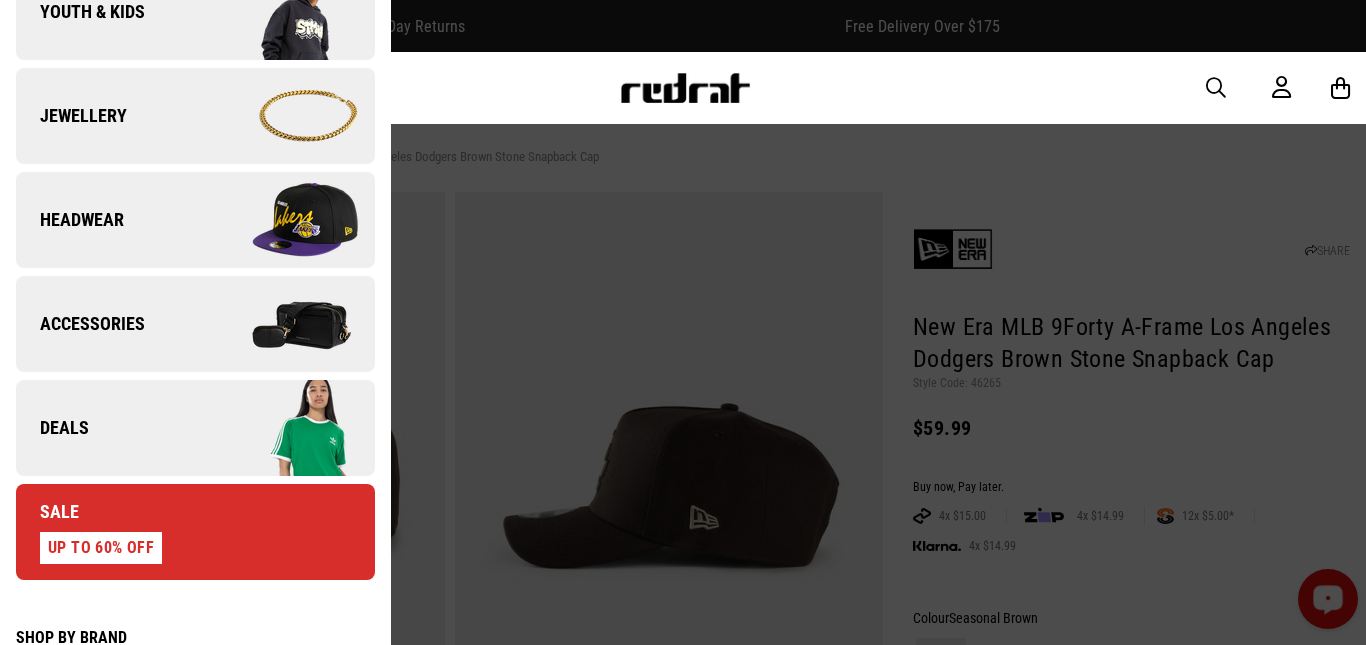 click on "Headwear" at bounding box center [70, 220] 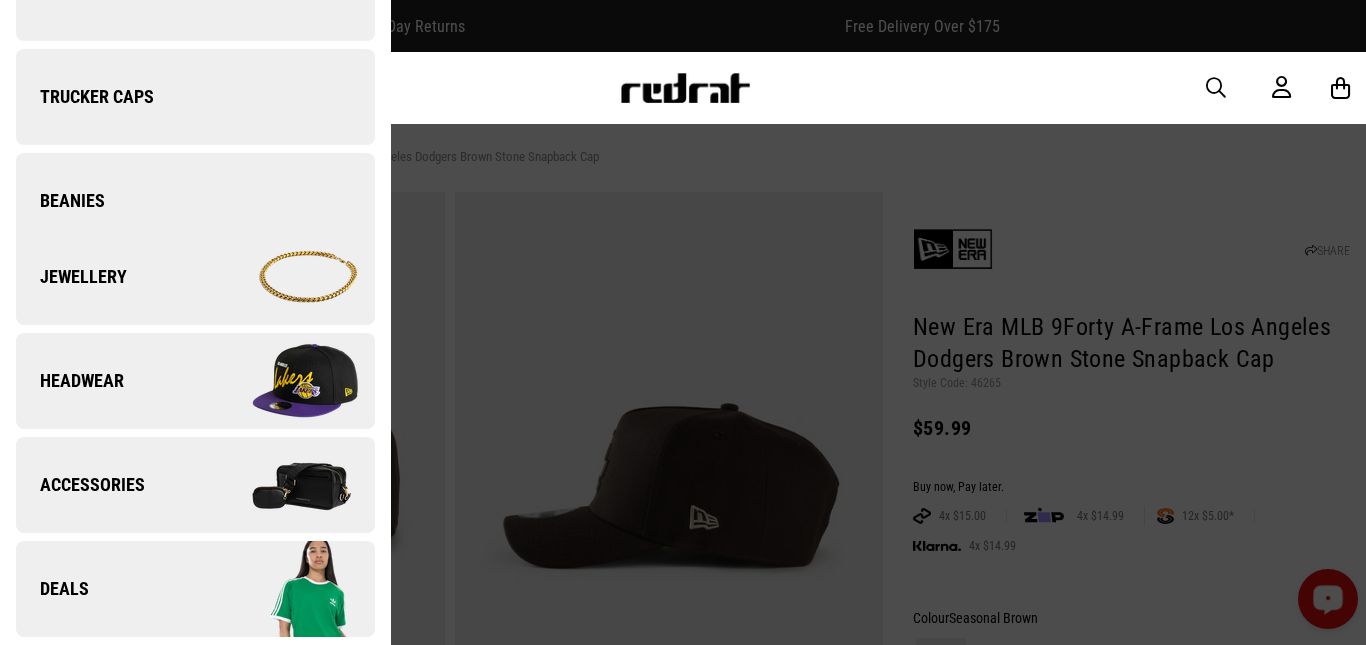 scroll, scrollTop: 0, scrollLeft: 0, axis: both 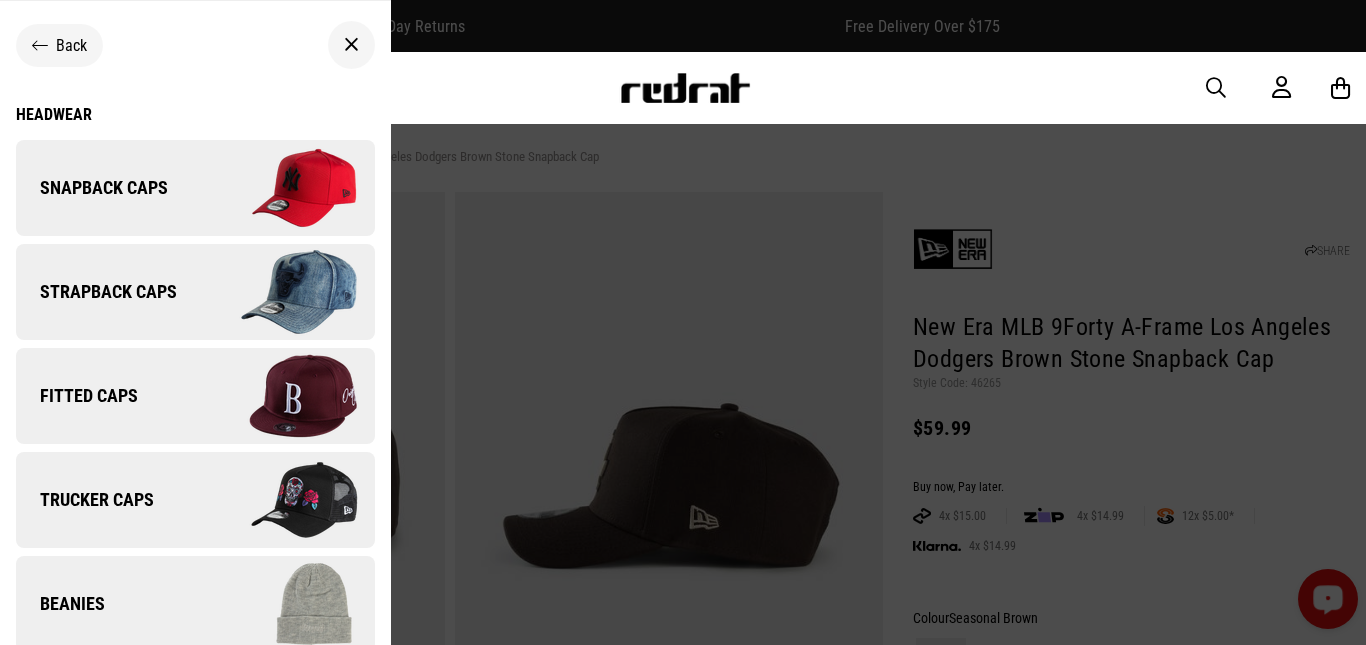 click on "Snapback Caps" at bounding box center (195, 188) 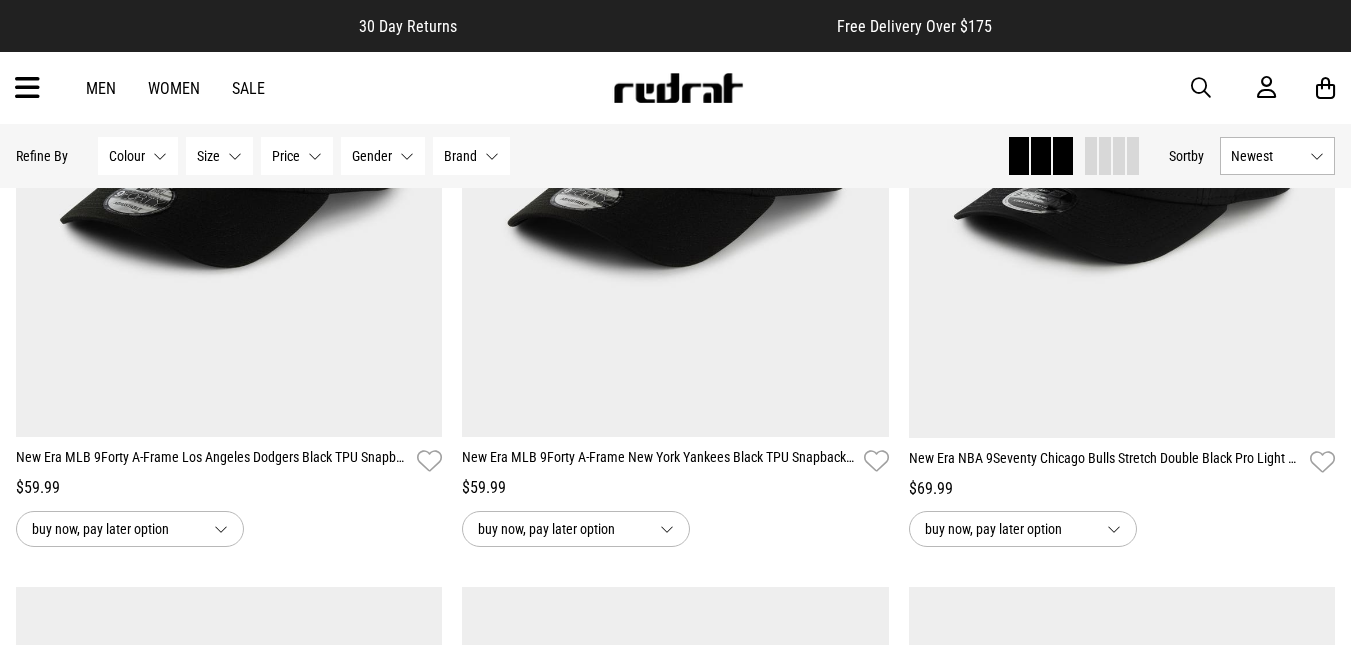 scroll, scrollTop: 521, scrollLeft: 0, axis: vertical 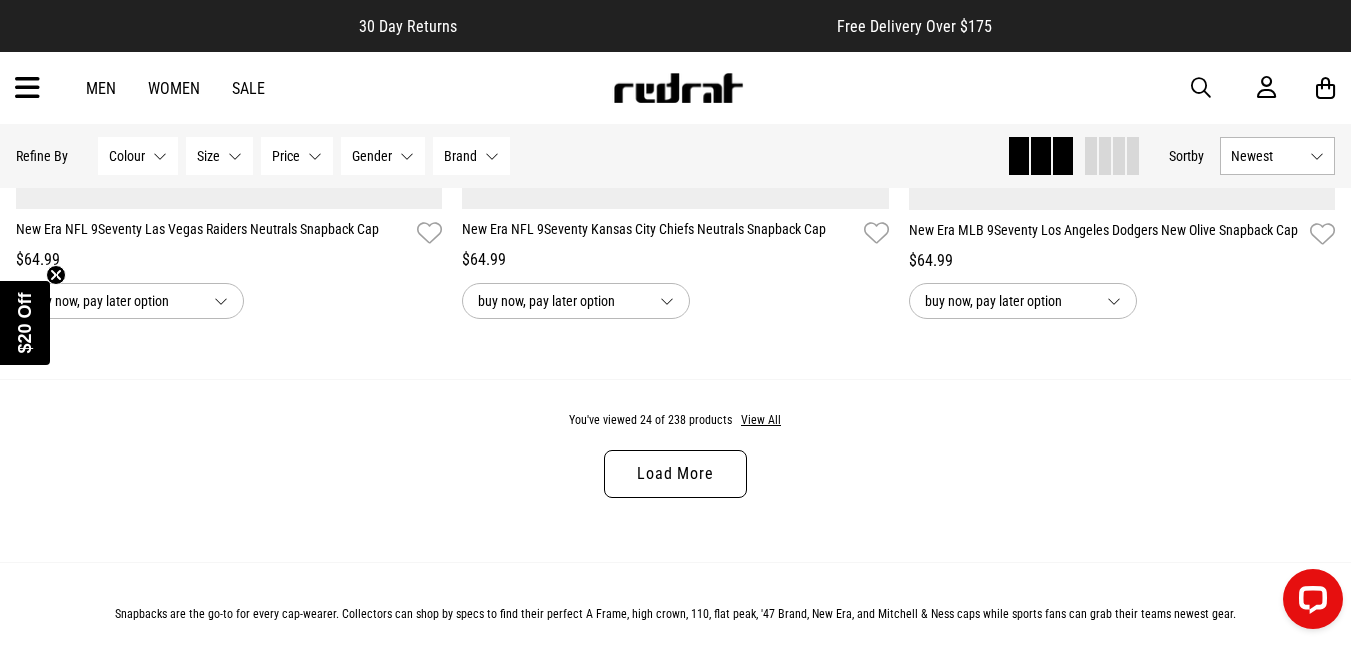 click on "Load More" at bounding box center (675, 474) 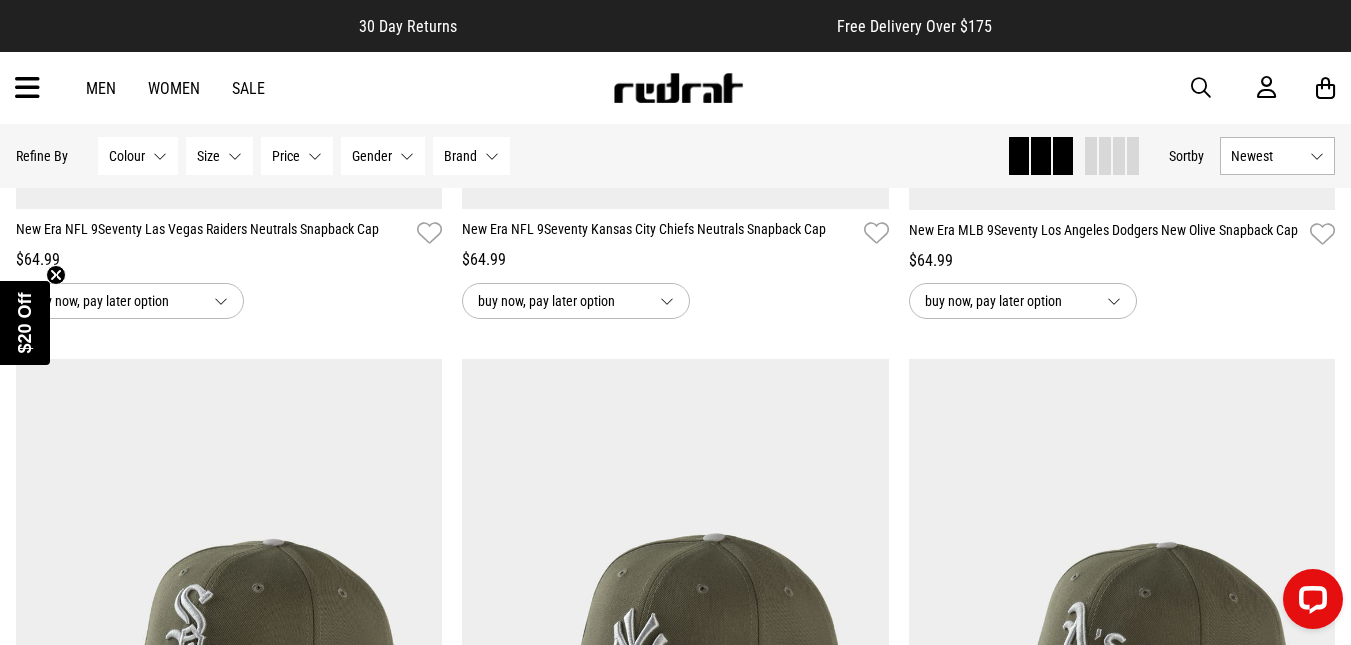 click on "Newest" at bounding box center (1277, 156) 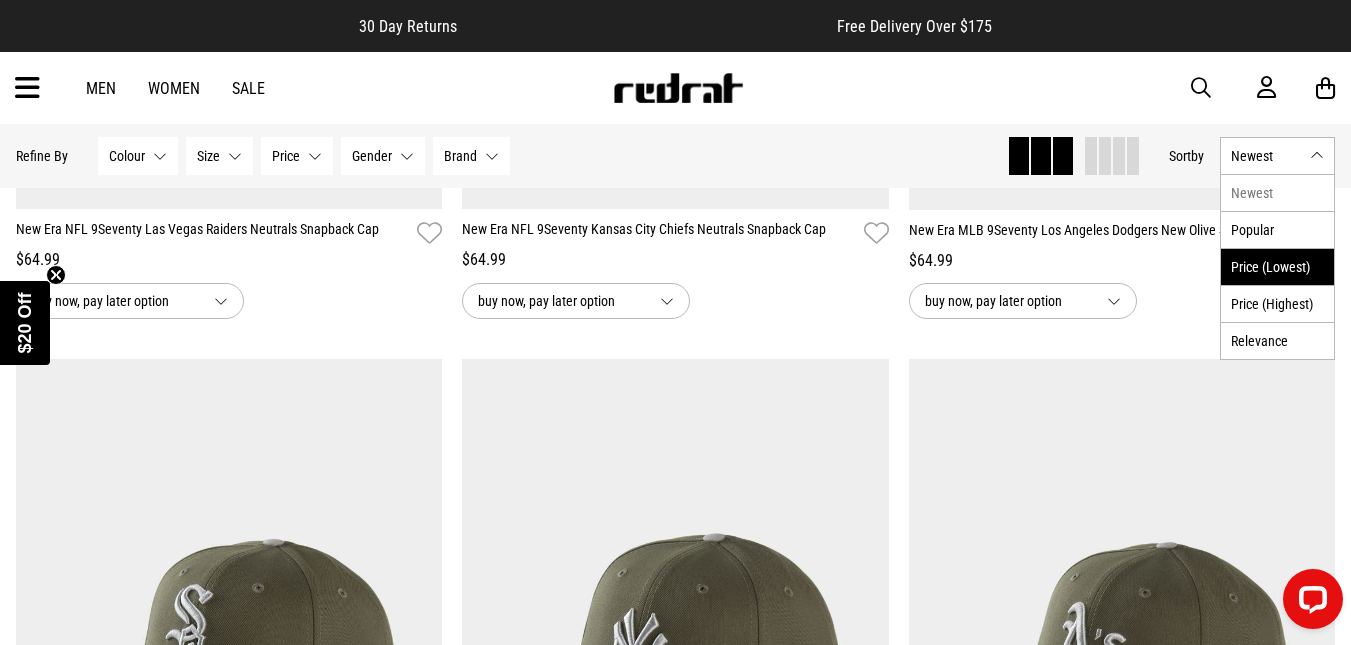 click on "Price (Lowest)" at bounding box center [1277, 266] 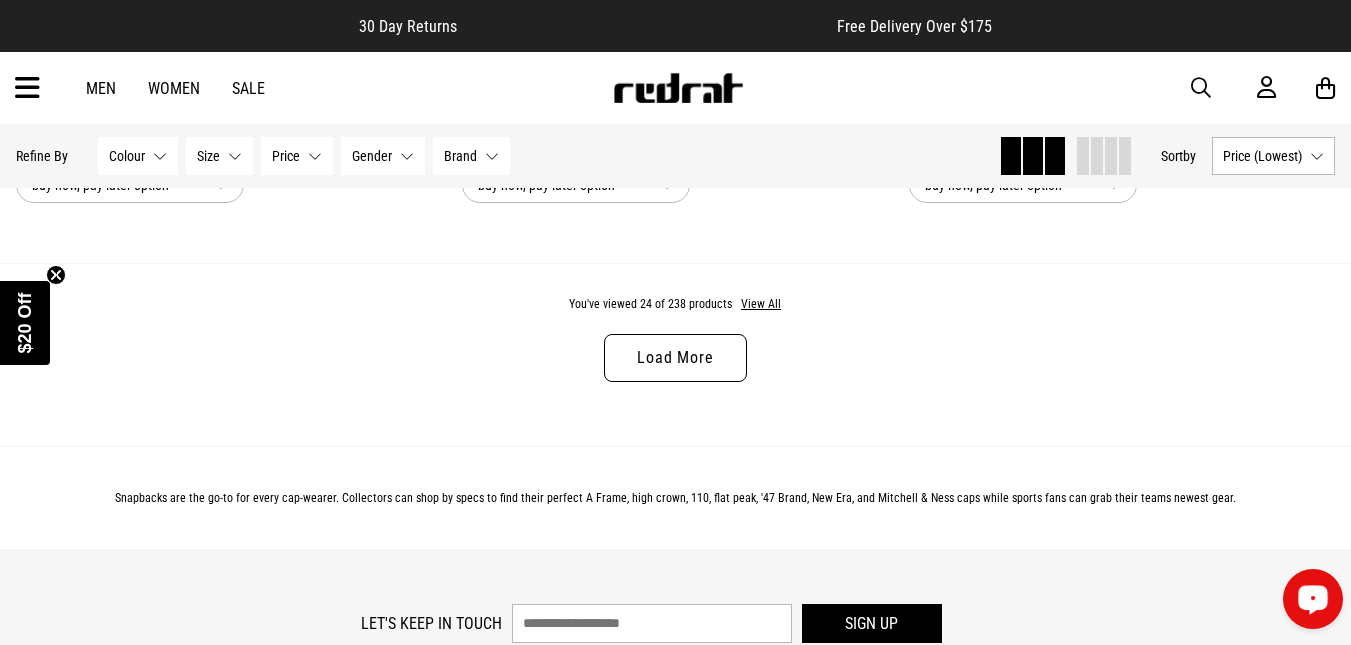 scroll, scrollTop: 6167, scrollLeft: 0, axis: vertical 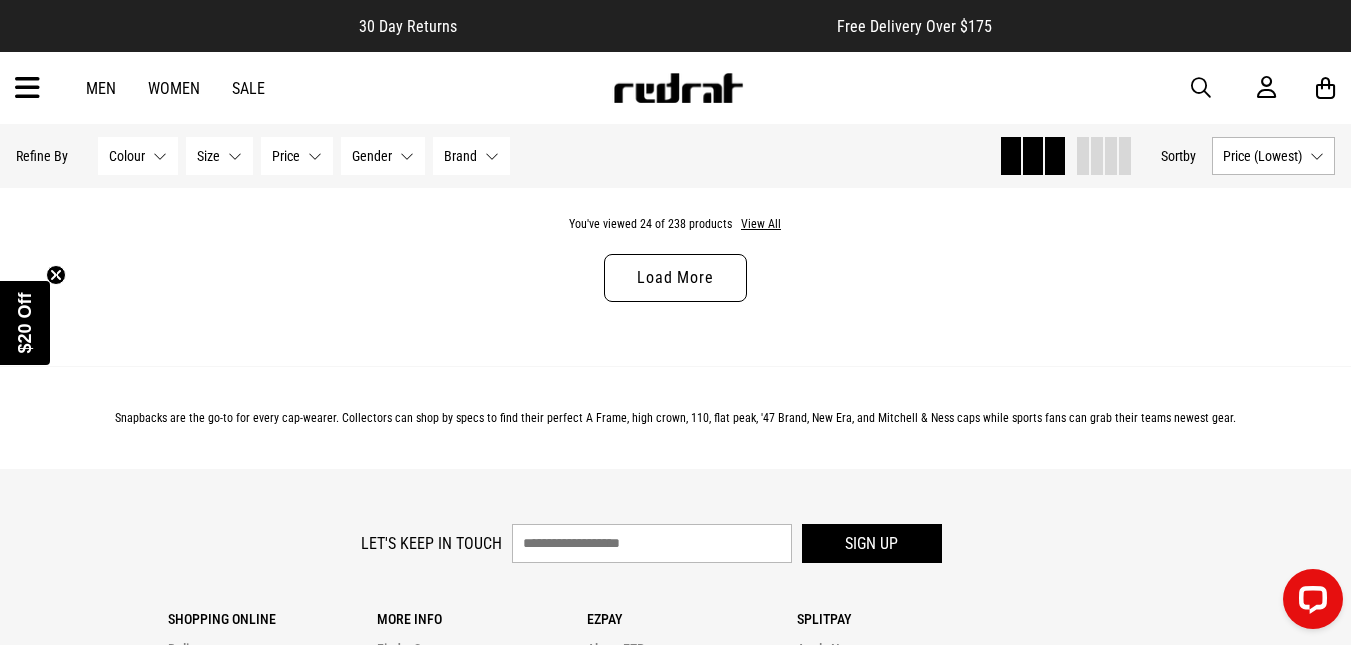 click on "Load More" at bounding box center [675, 278] 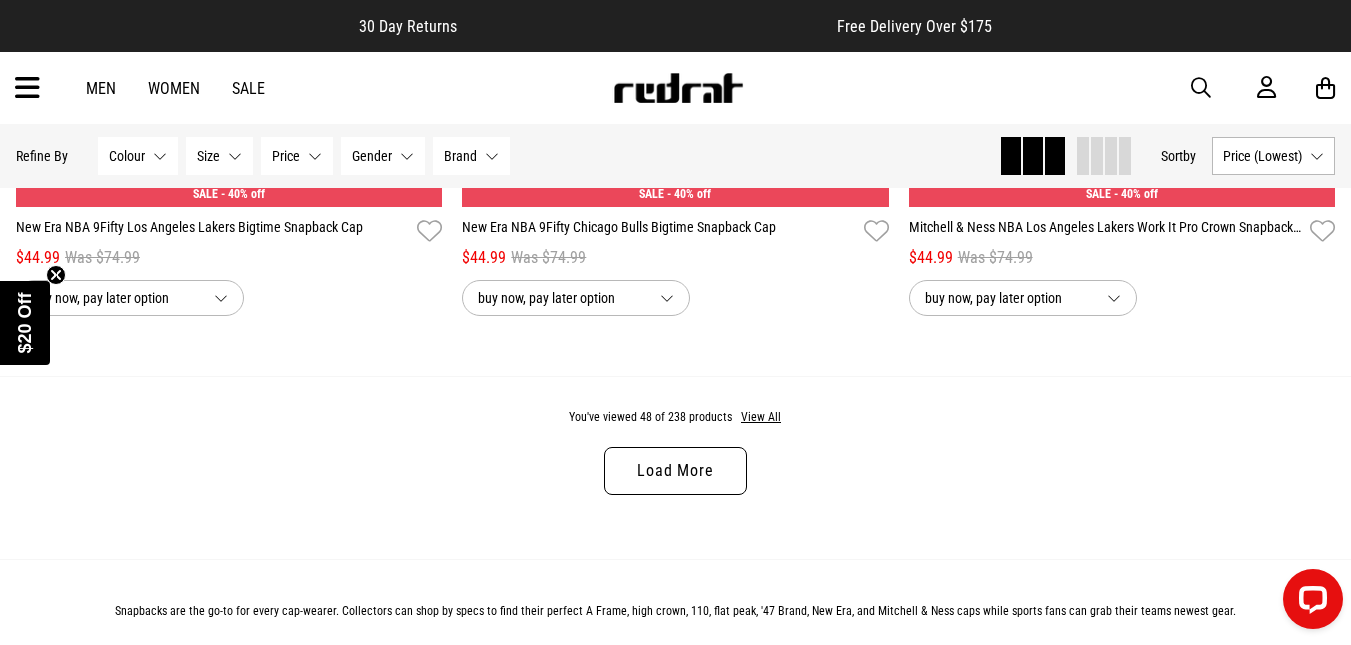 scroll, scrollTop: 12035, scrollLeft: 0, axis: vertical 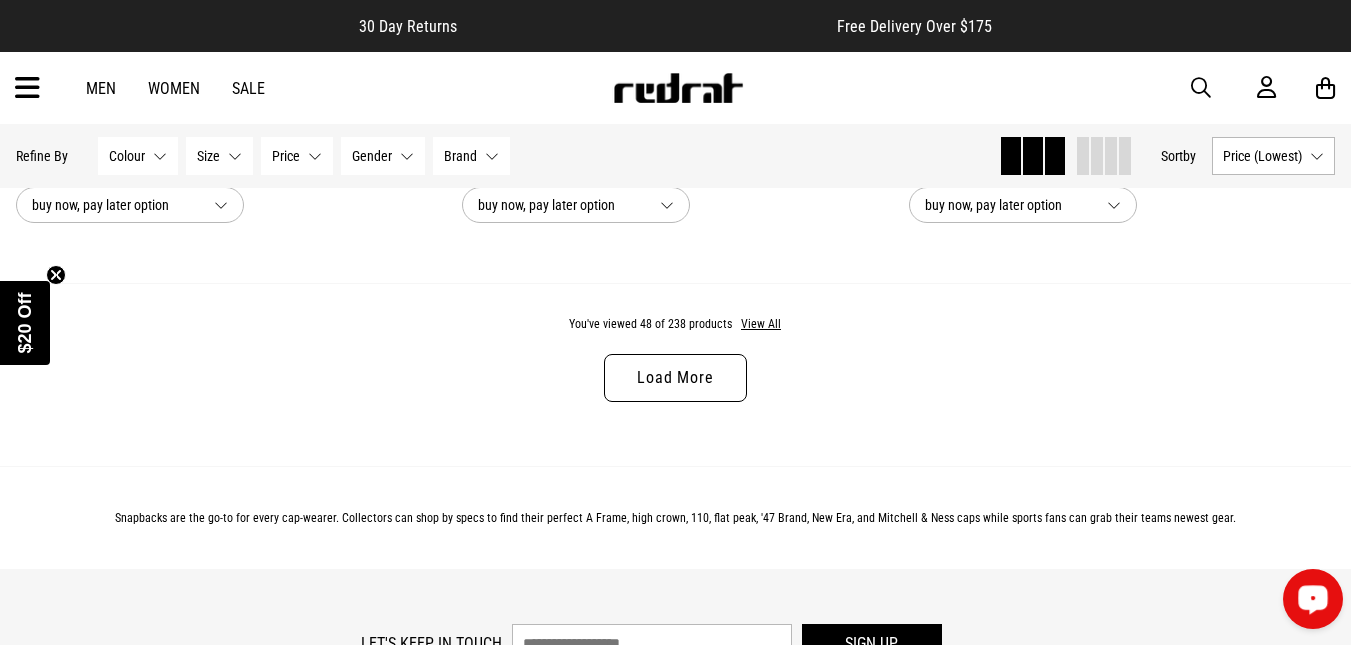 click on "Load More" at bounding box center (675, 378) 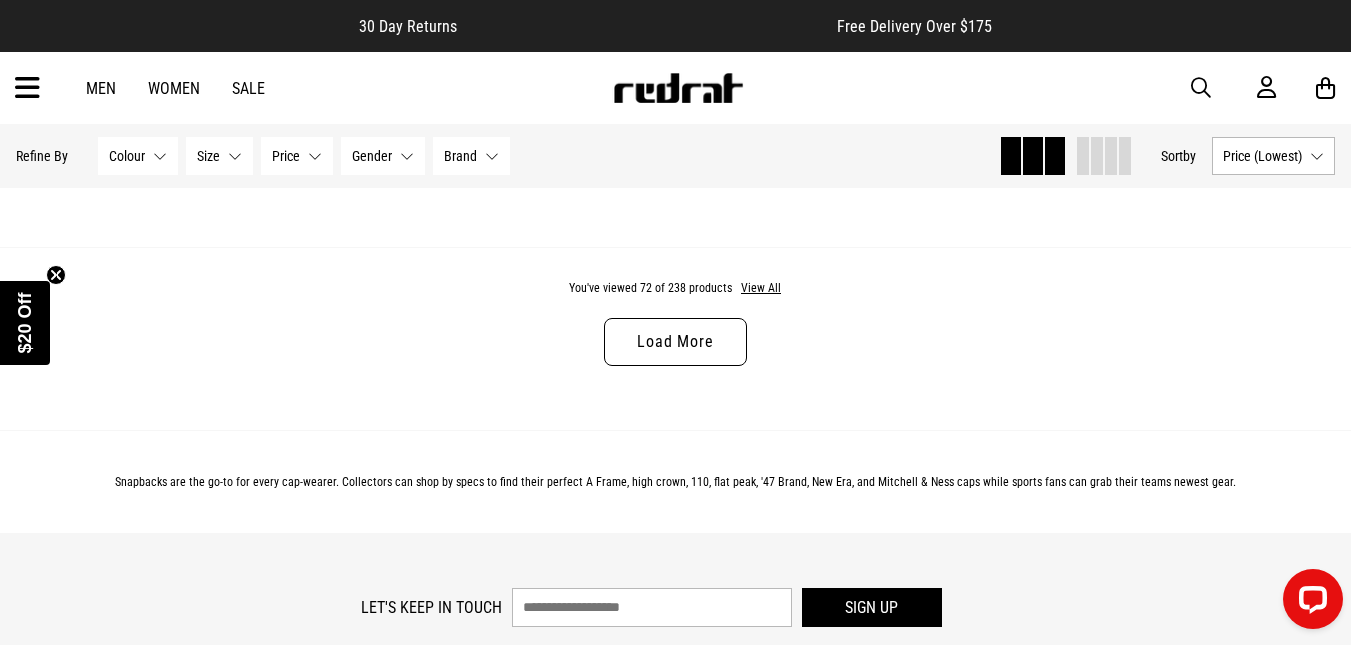 scroll, scrollTop: 18065, scrollLeft: 0, axis: vertical 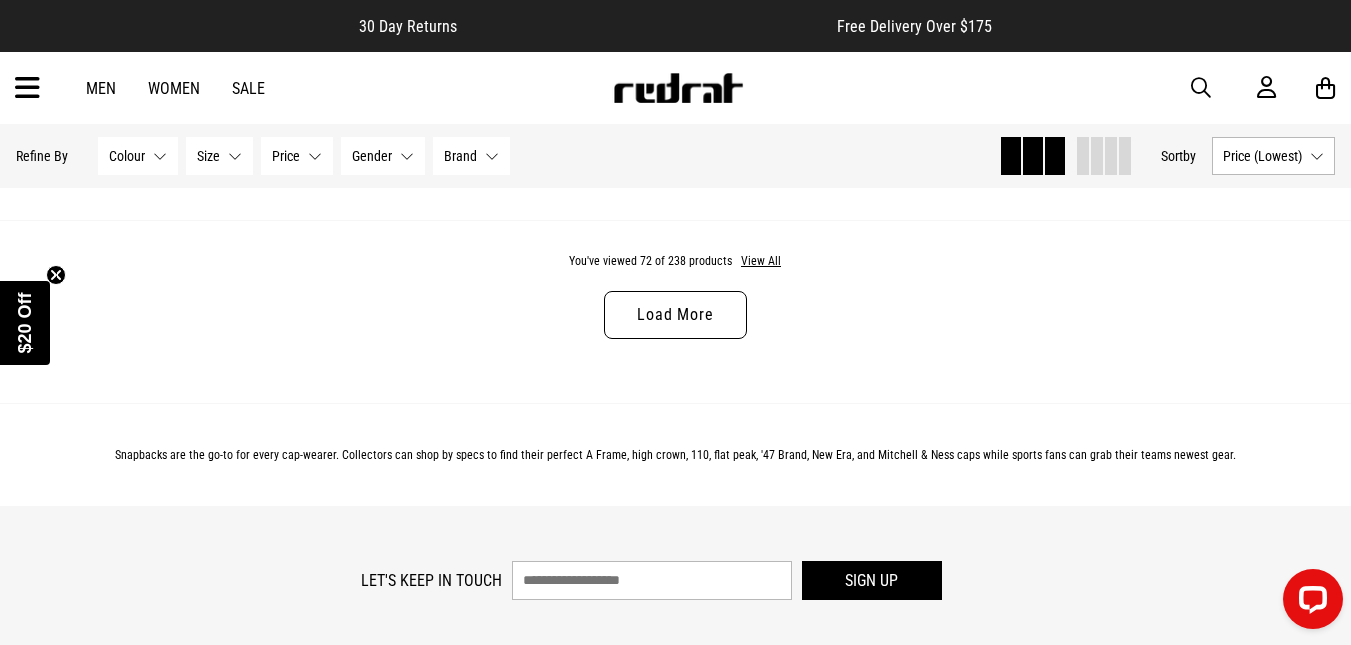 click on "Load More" at bounding box center (675, 315) 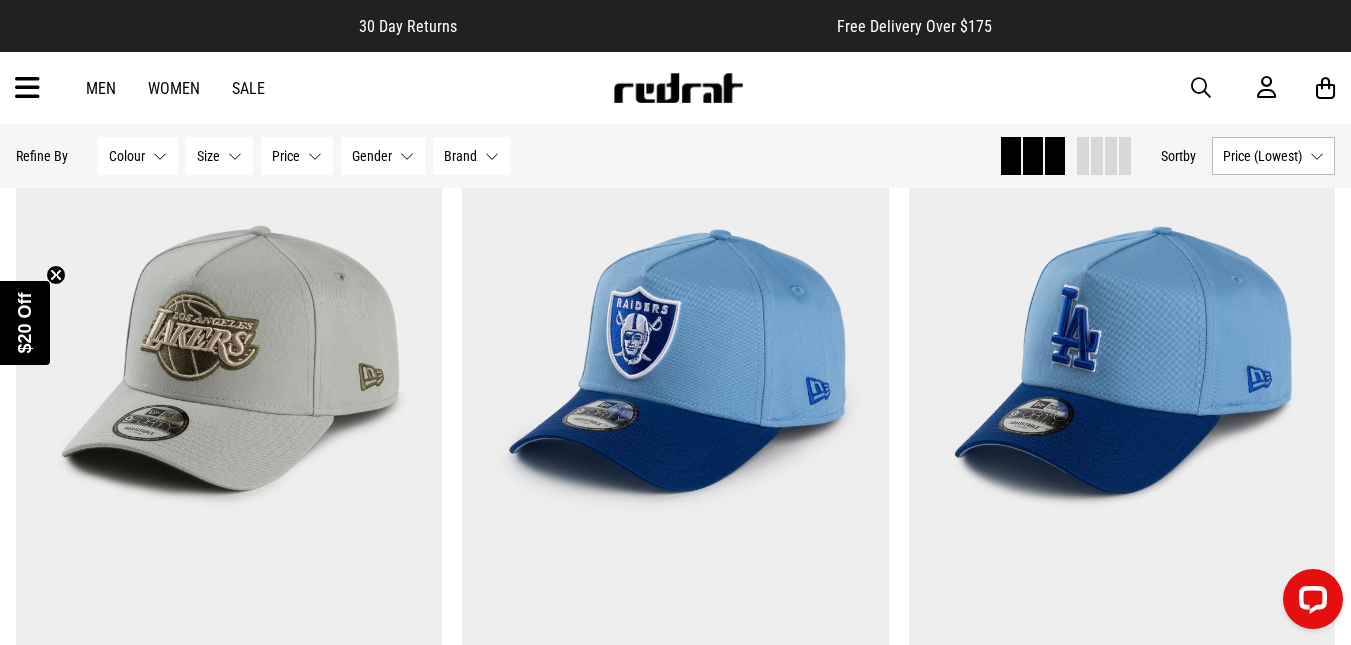 scroll, scrollTop: 22863, scrollLeft: 0, axis: vertical 